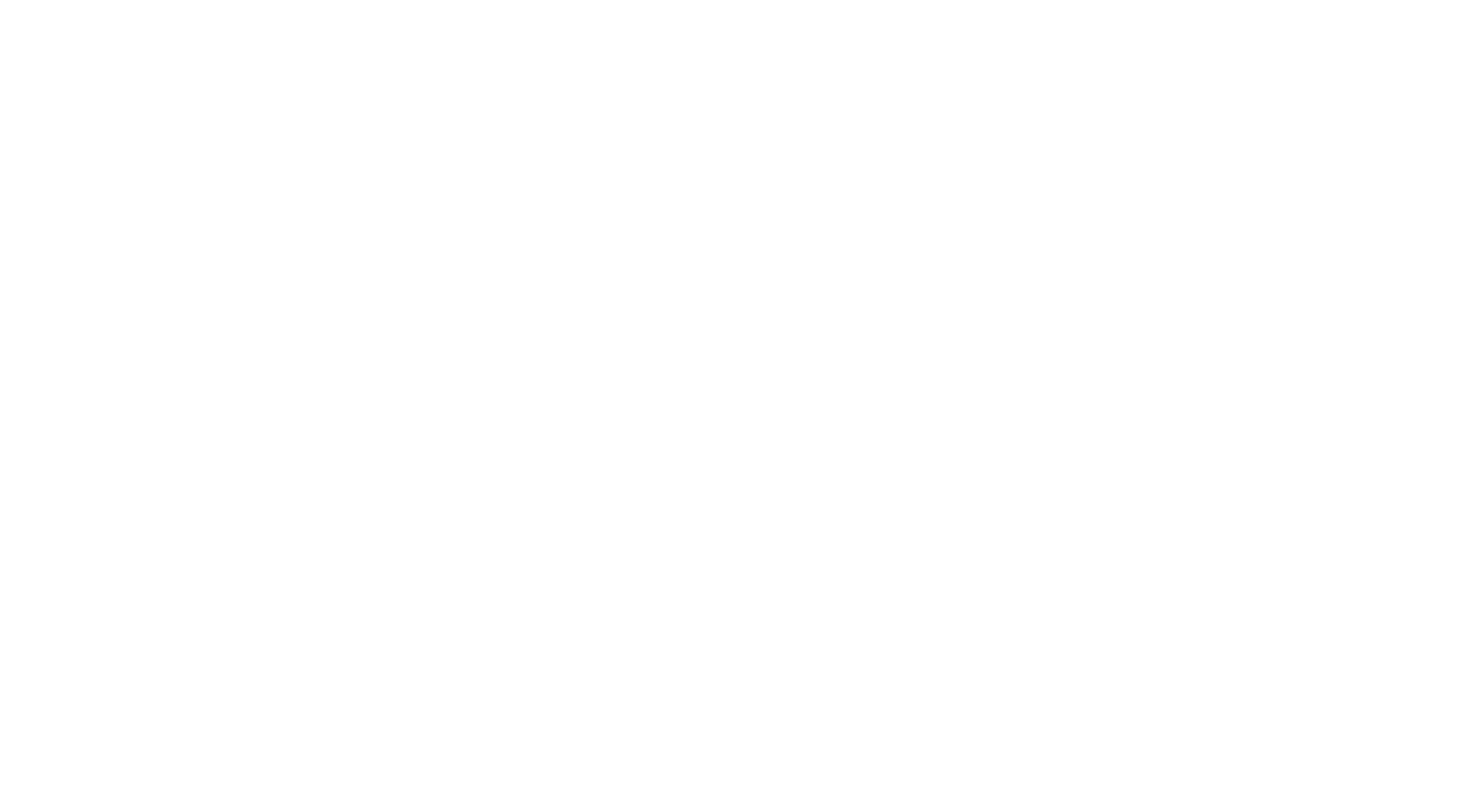 scroll, scrollTop: 0, scrollLeft: 0, axis: both 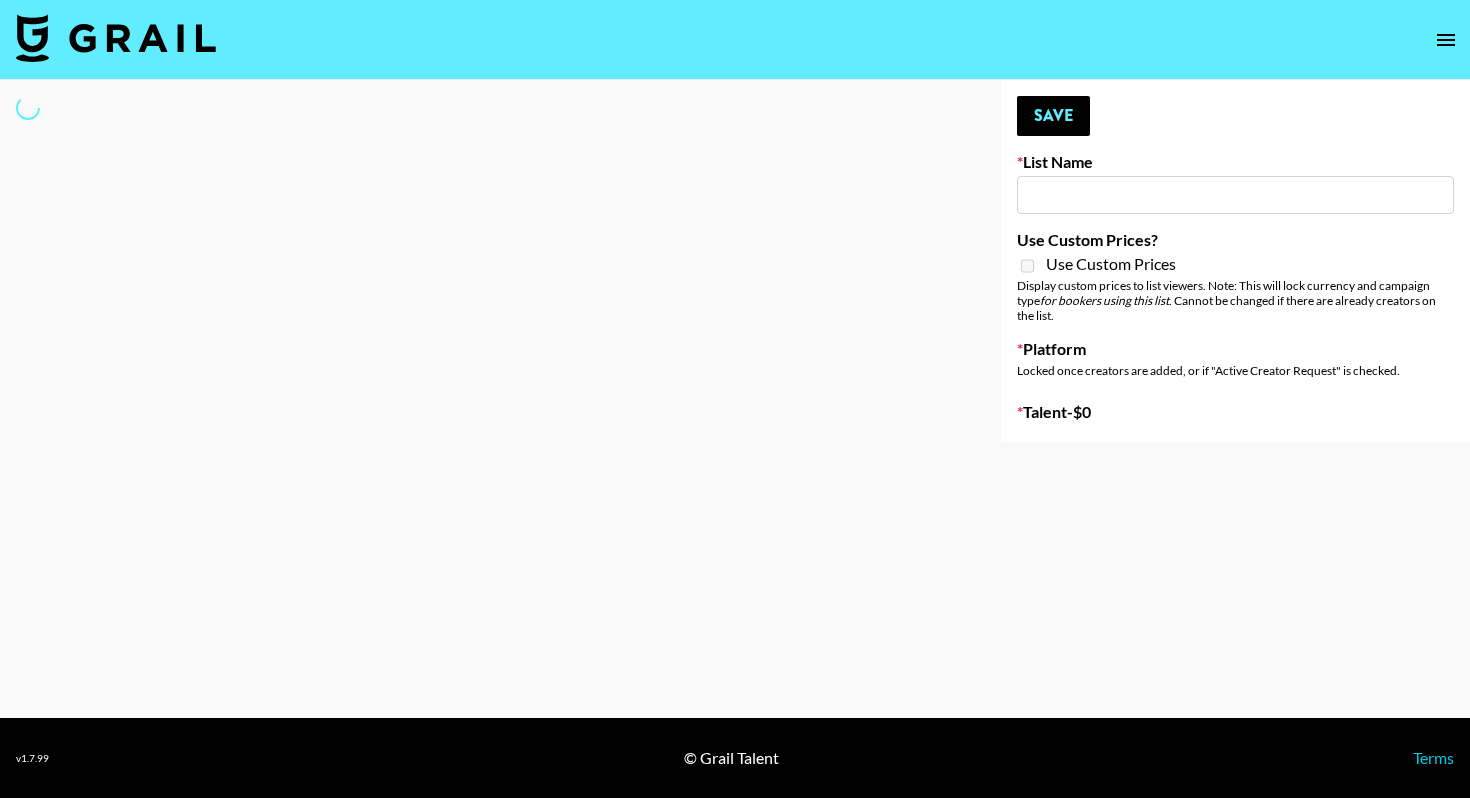 type on "Debut single for artist AVGUSTA" 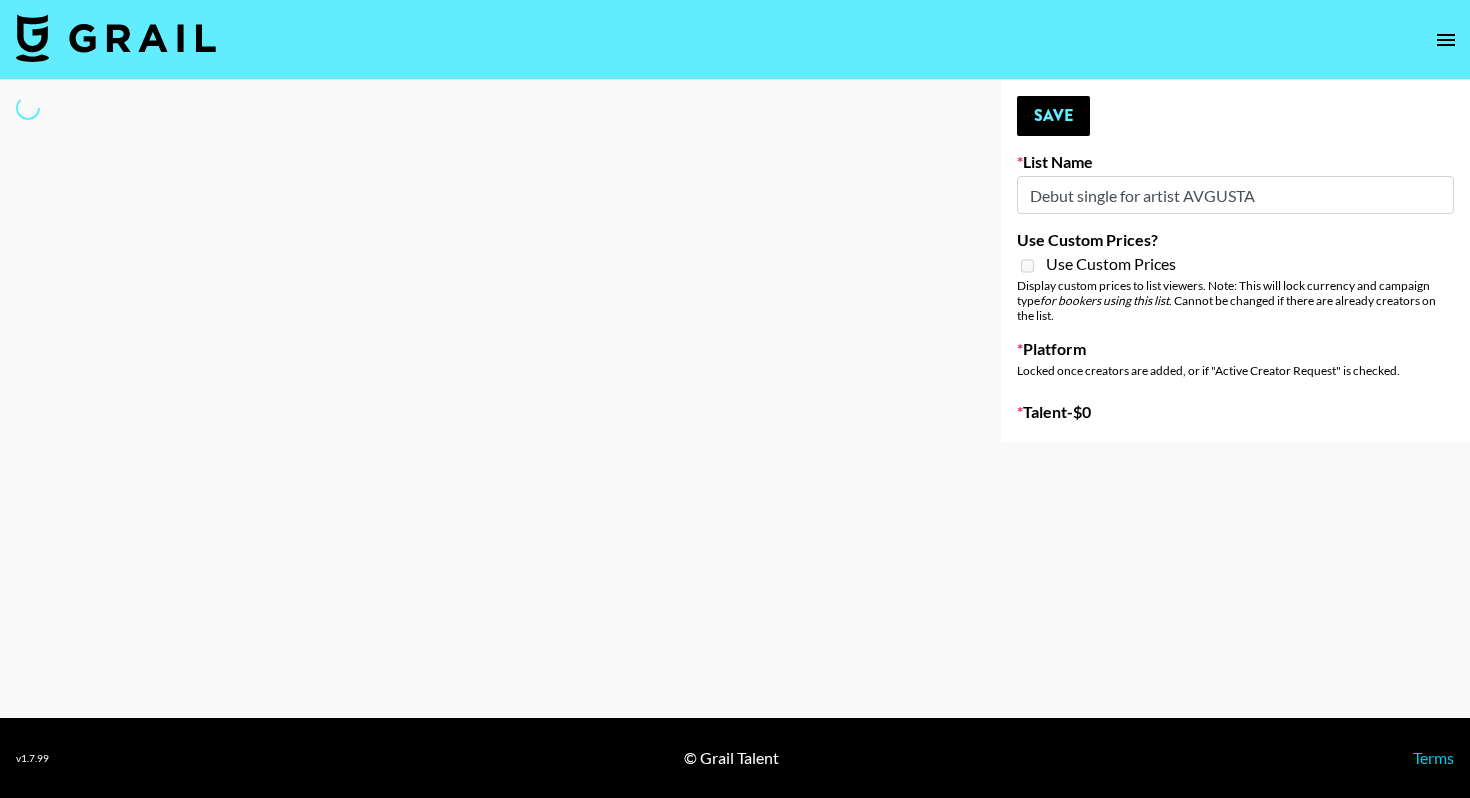 select on "Song" 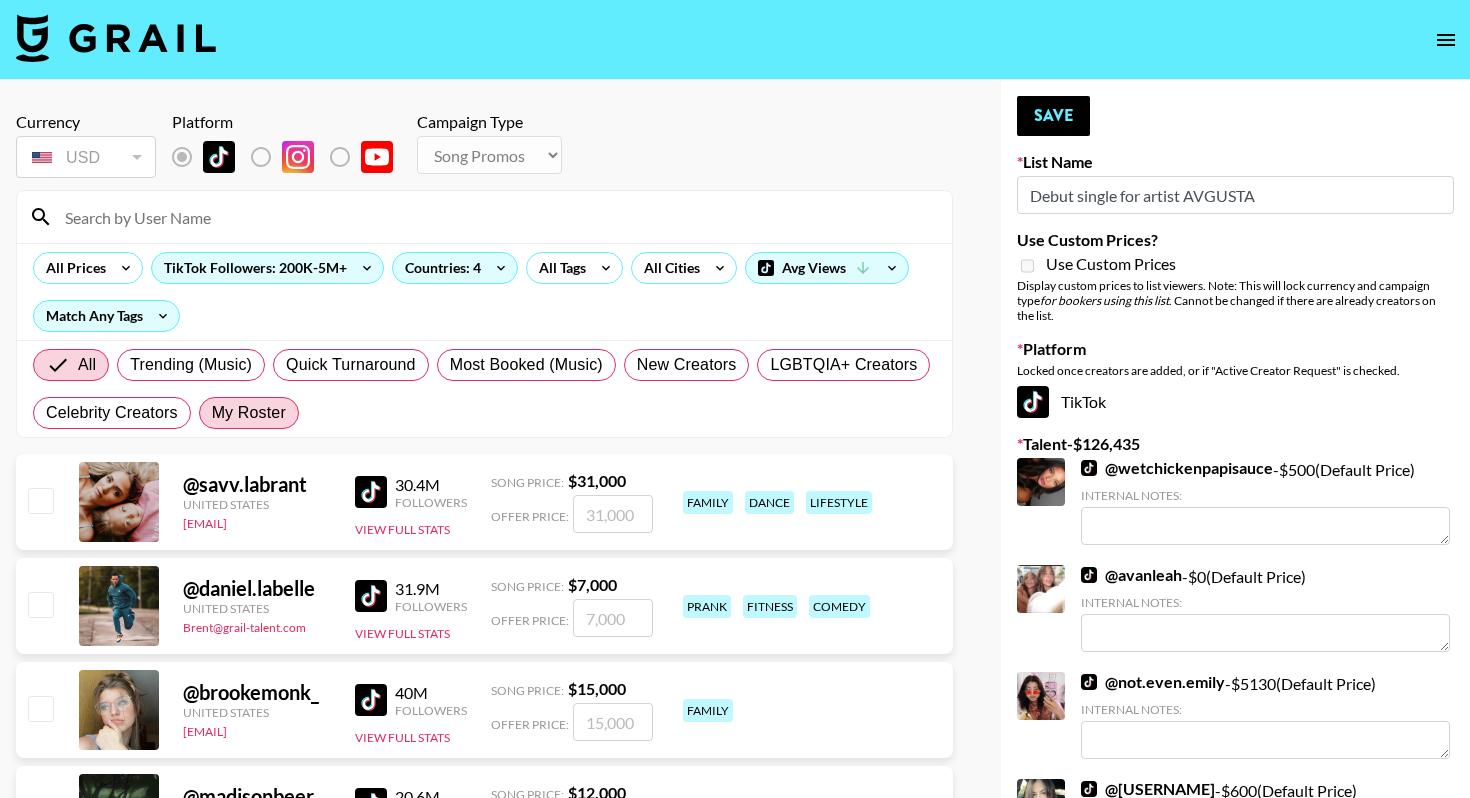 click on "My Roster" at bounding box center [249, 413] 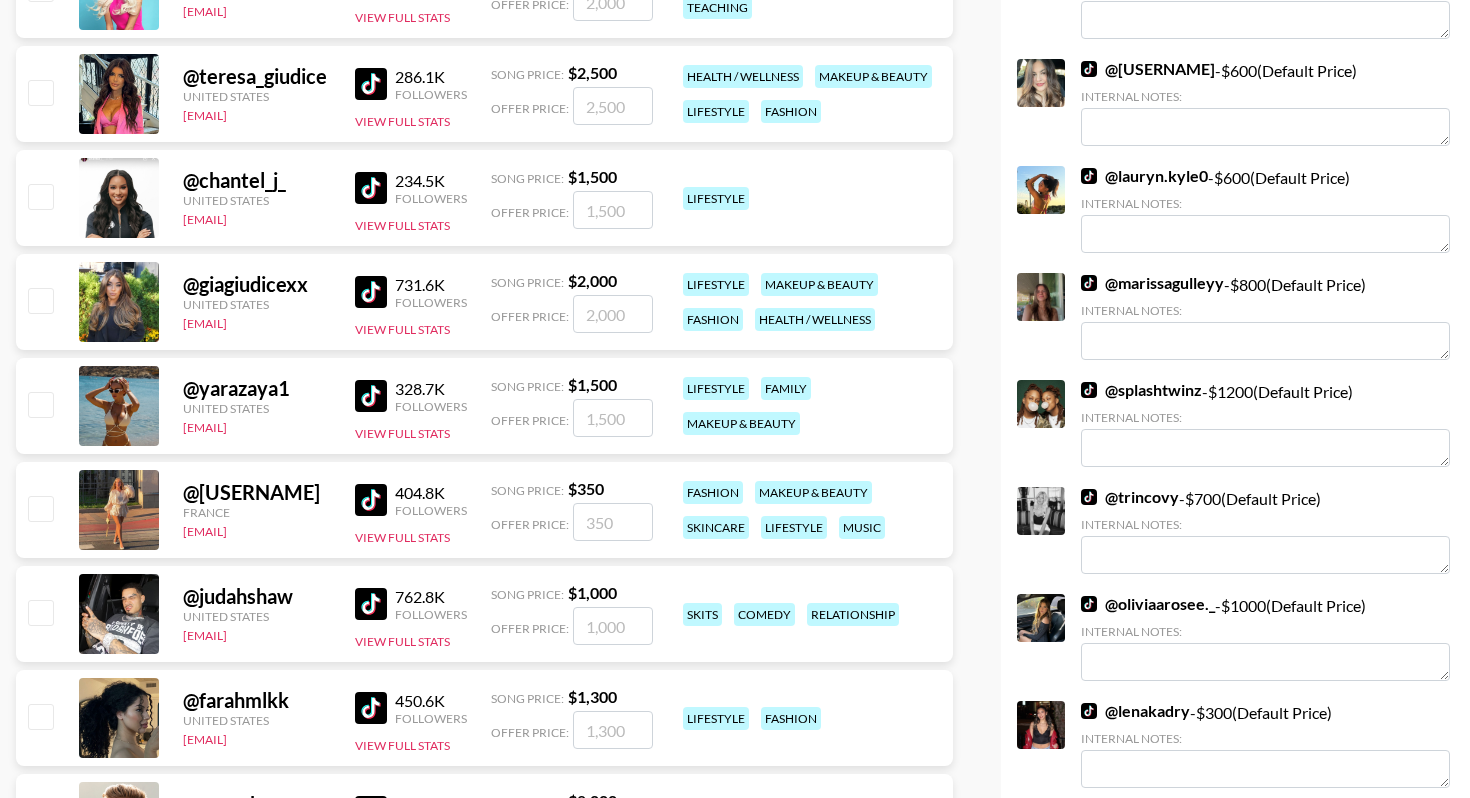 scroll, scrollTop: 852, scrollLeft: 0, axis: vertical 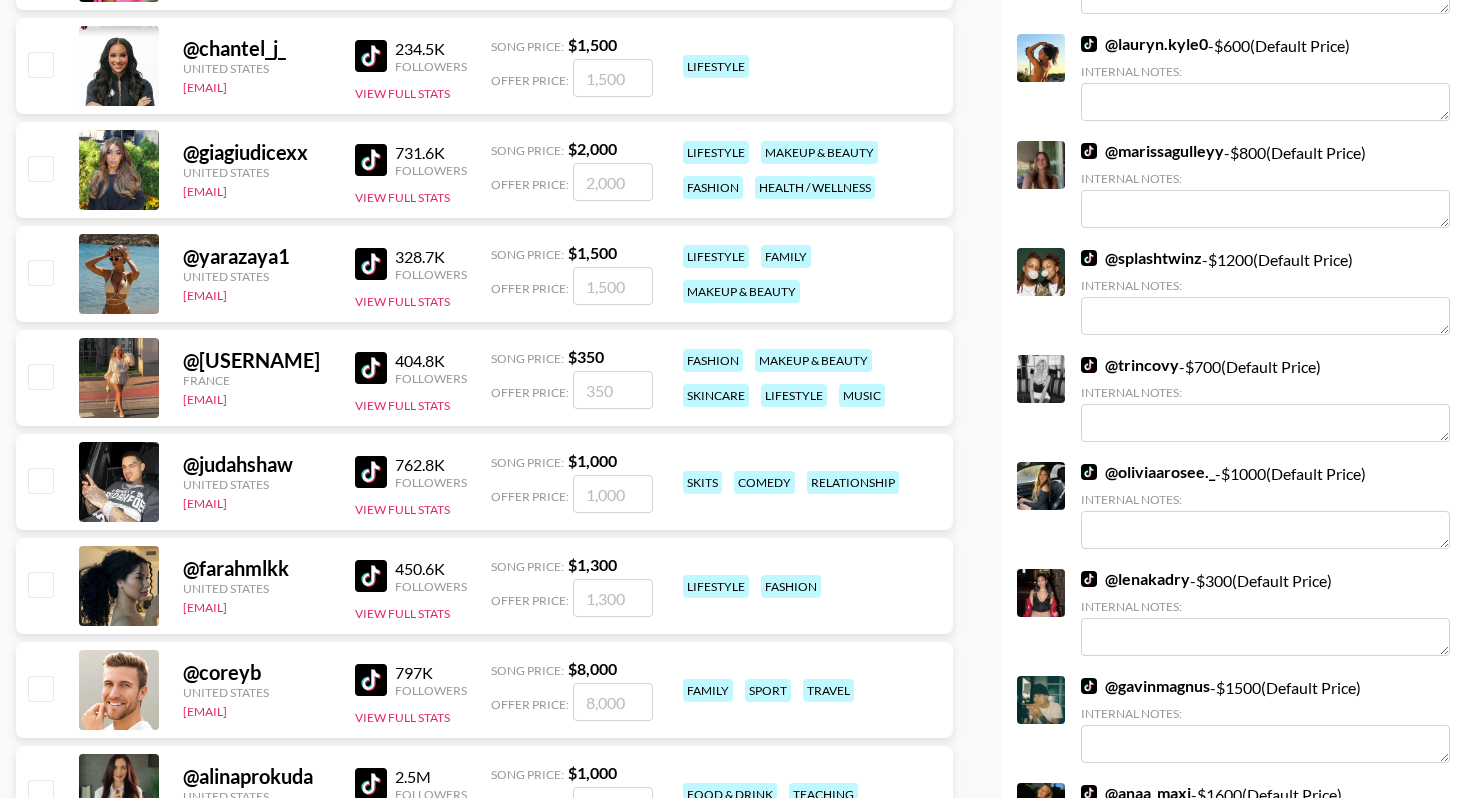 click at bounding box center [40, 376] 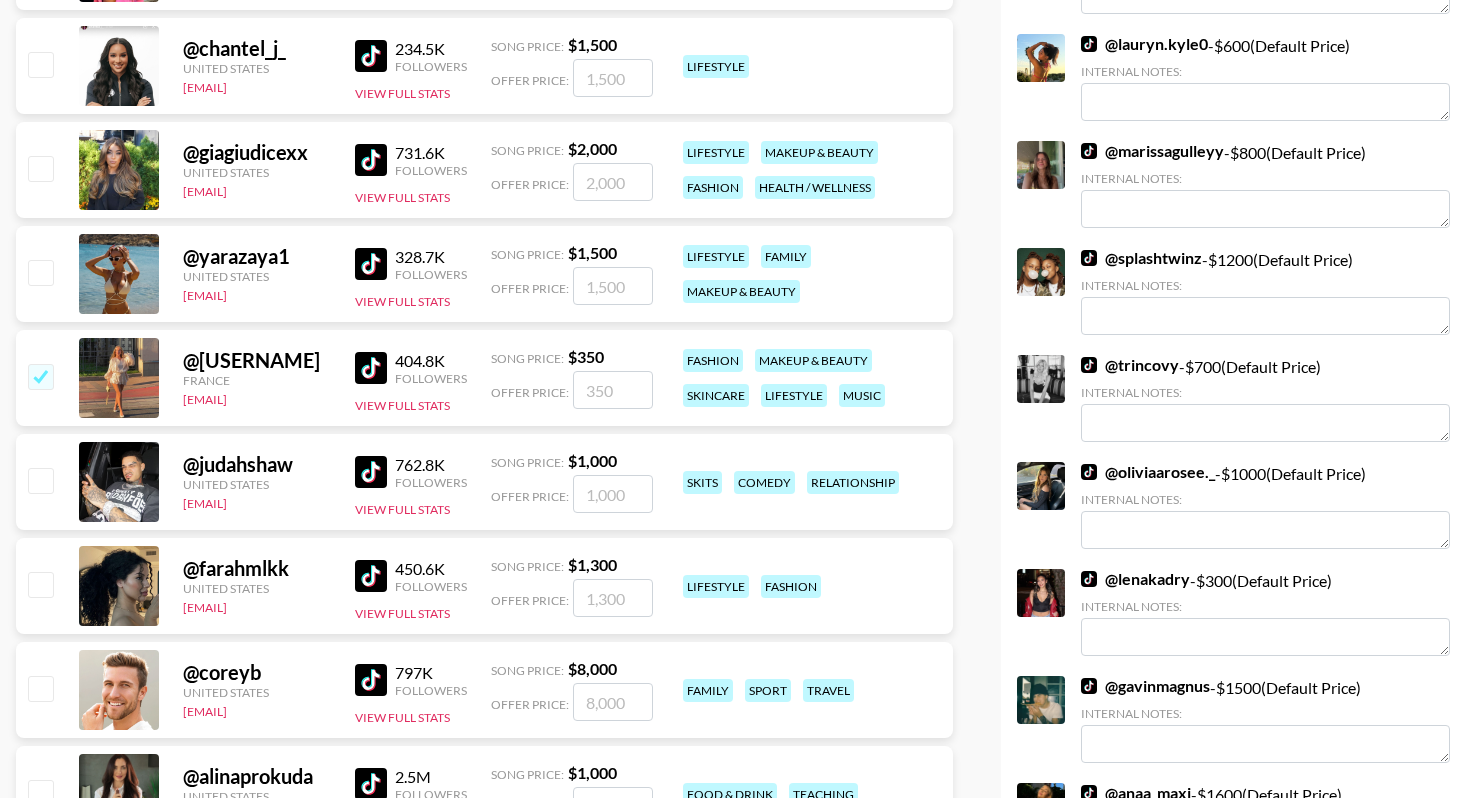 checkbox on "true" 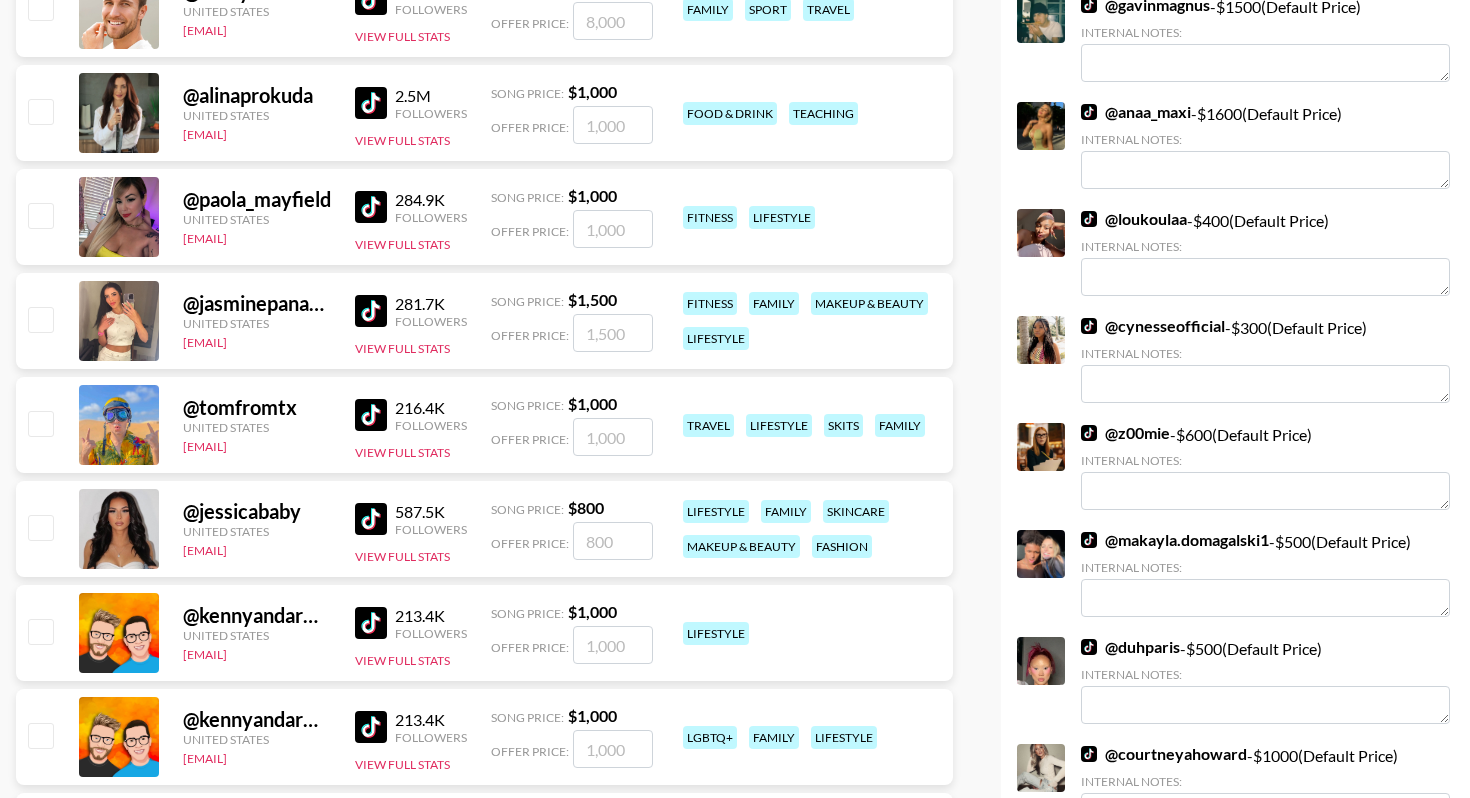 scroll, scrollTop: 1553, scrollLeft: 0, axis: vertical 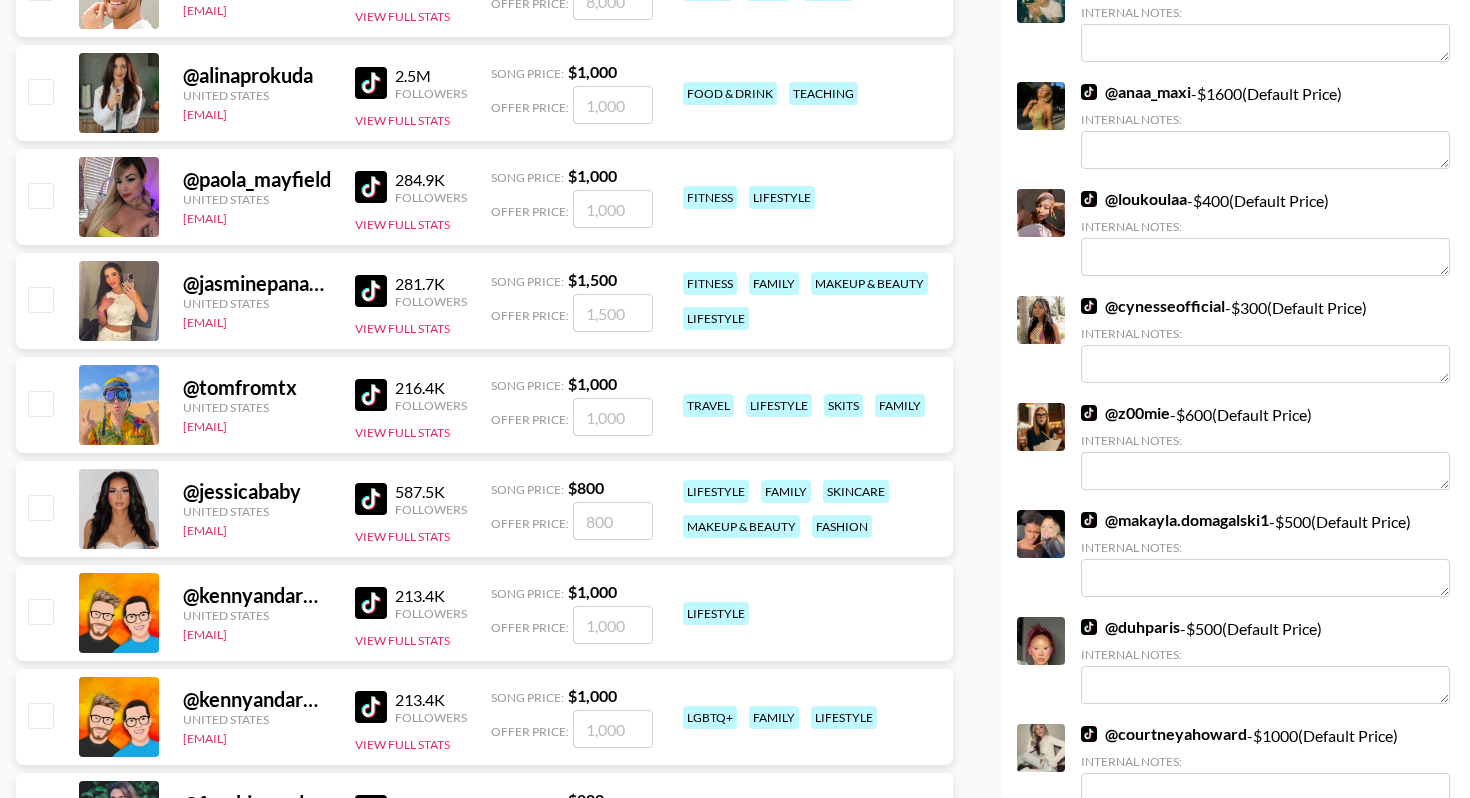 click at bounding box center [40, 507] 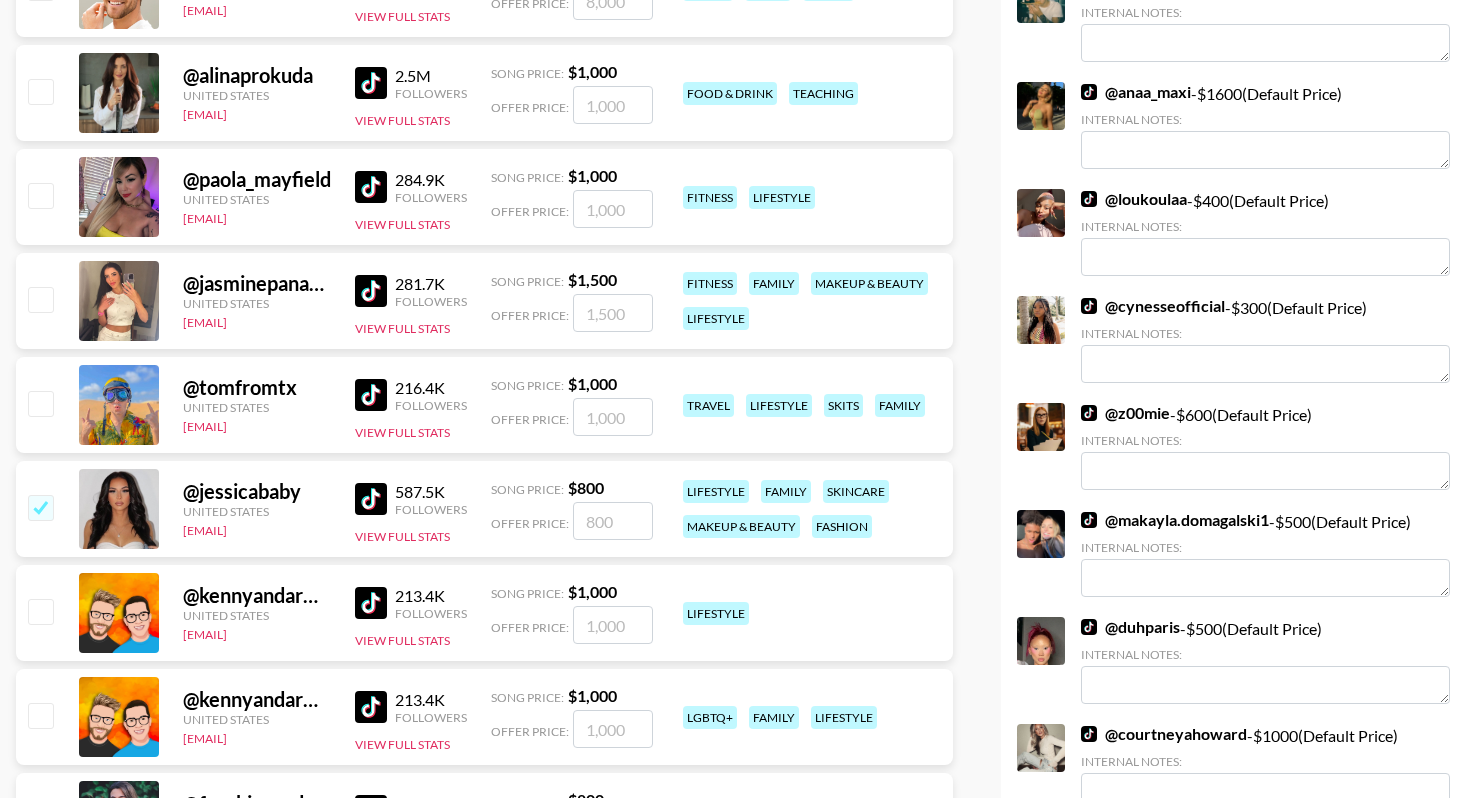 checkbox on "true" 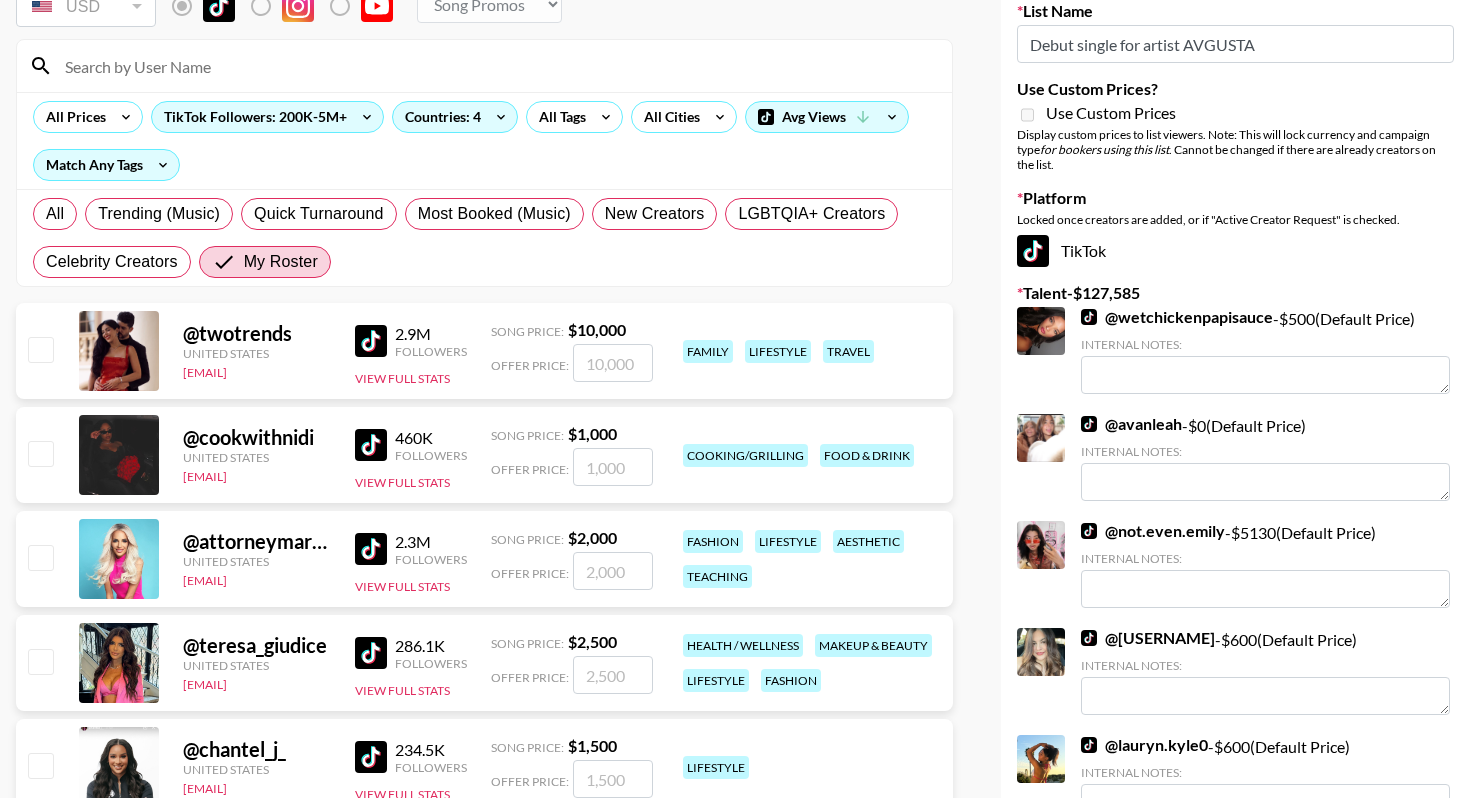 scroll, scrollTop: 0, scrollLeft: 0, axis: both 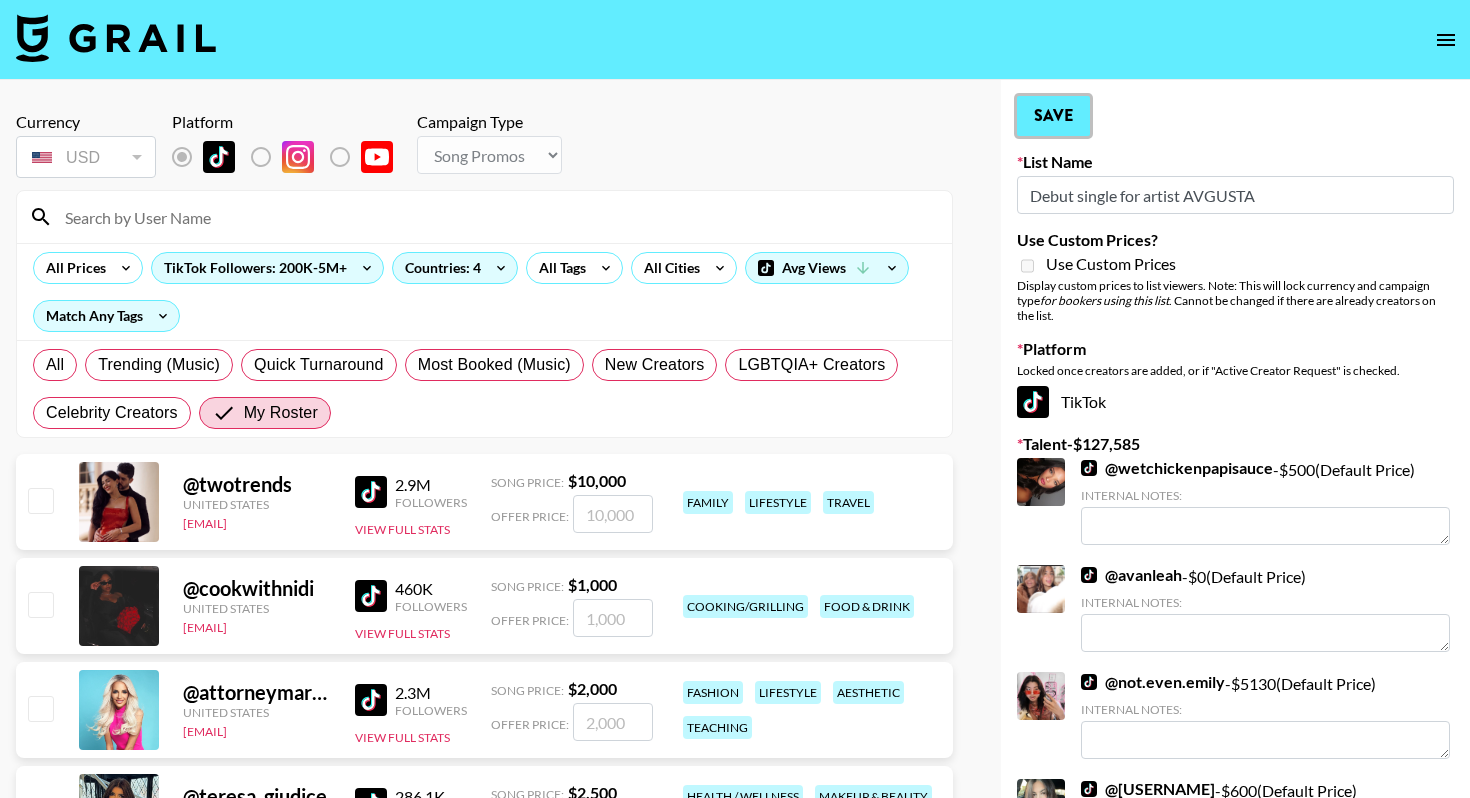 click on "Save" at bounding box center (1053, 116) 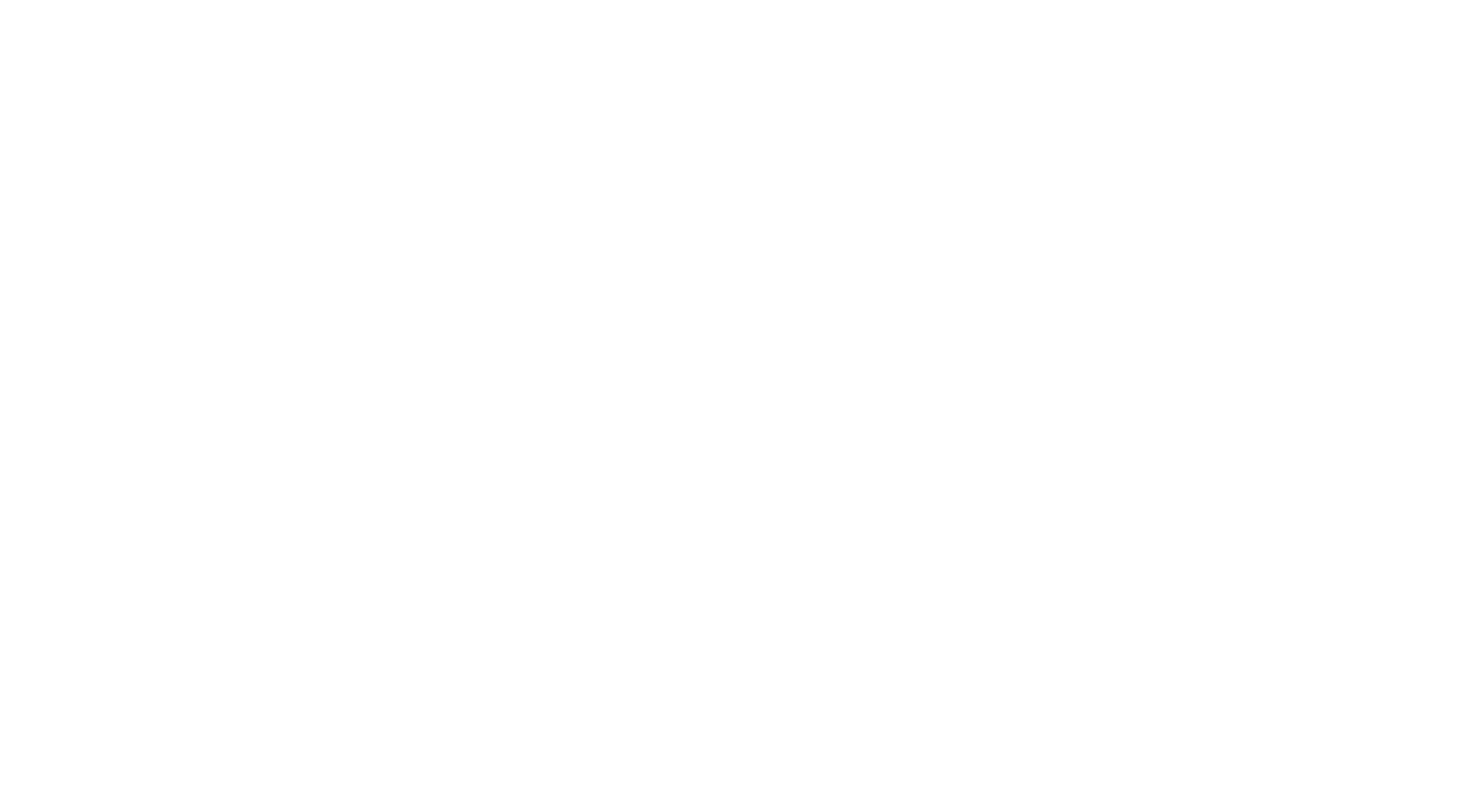 scroll, scrollTop: 0, scrollLeft: 0, axis: both 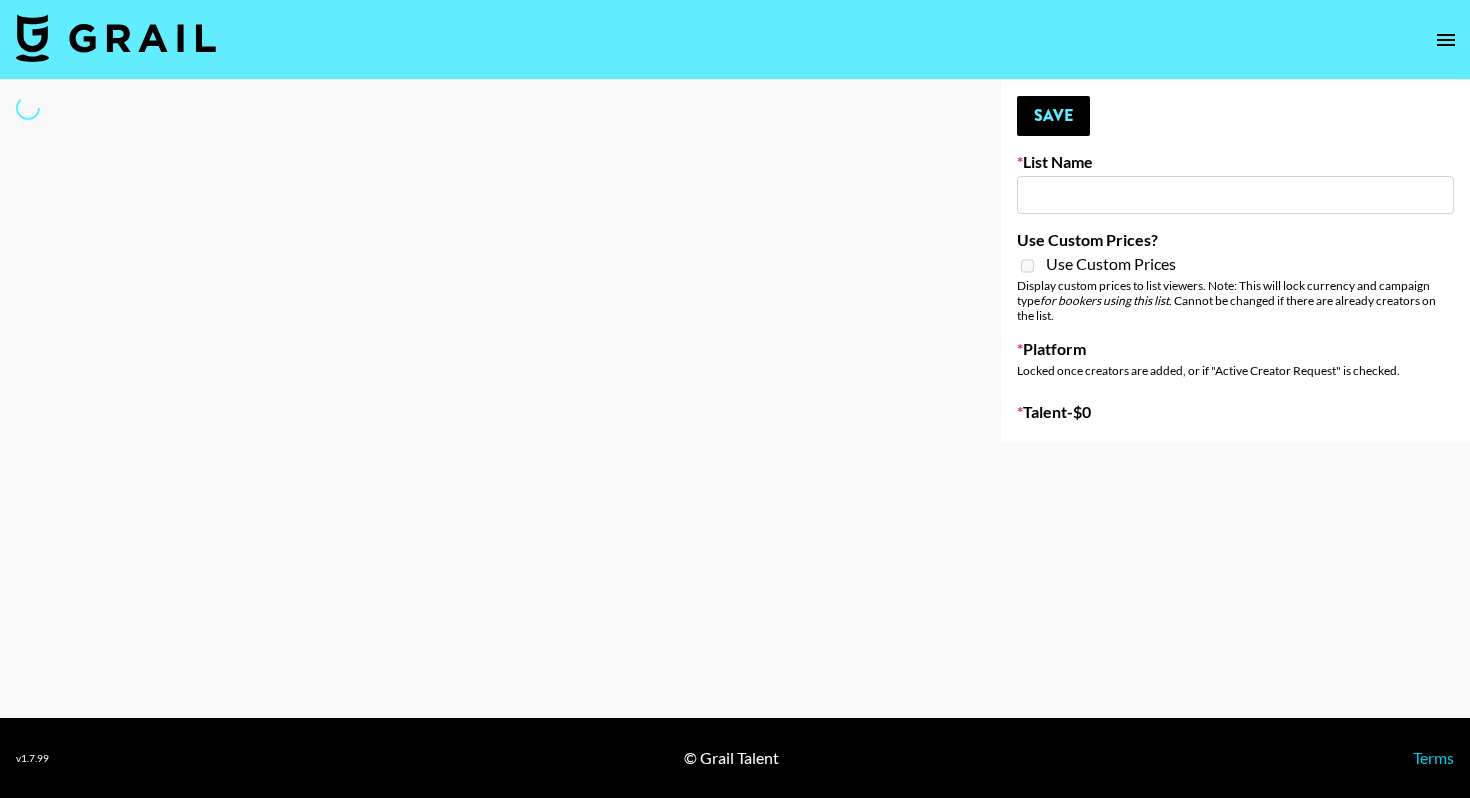 type on "Black Couple Creators for Trap Dickey - “Don’t Trip”" 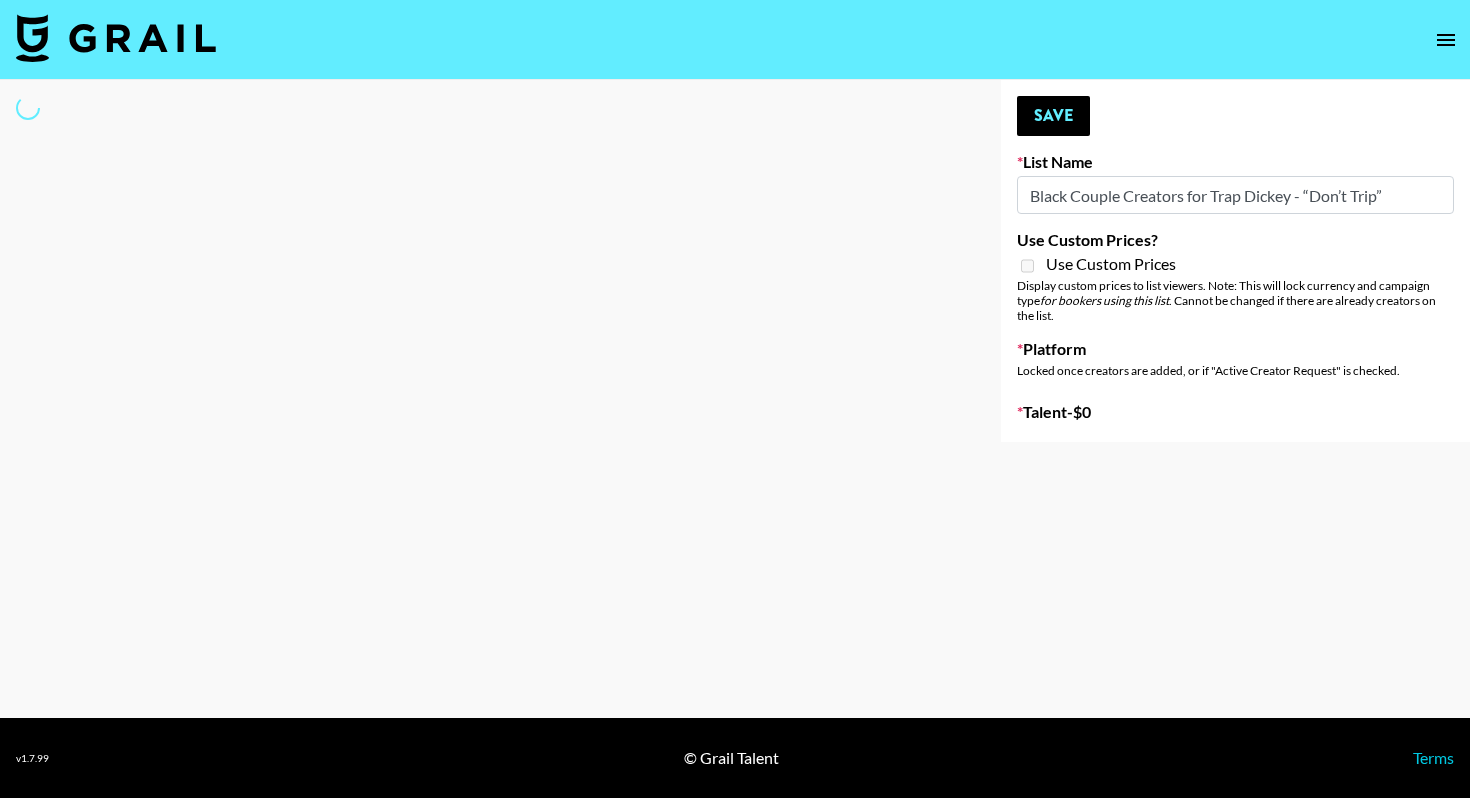 select on "Song" 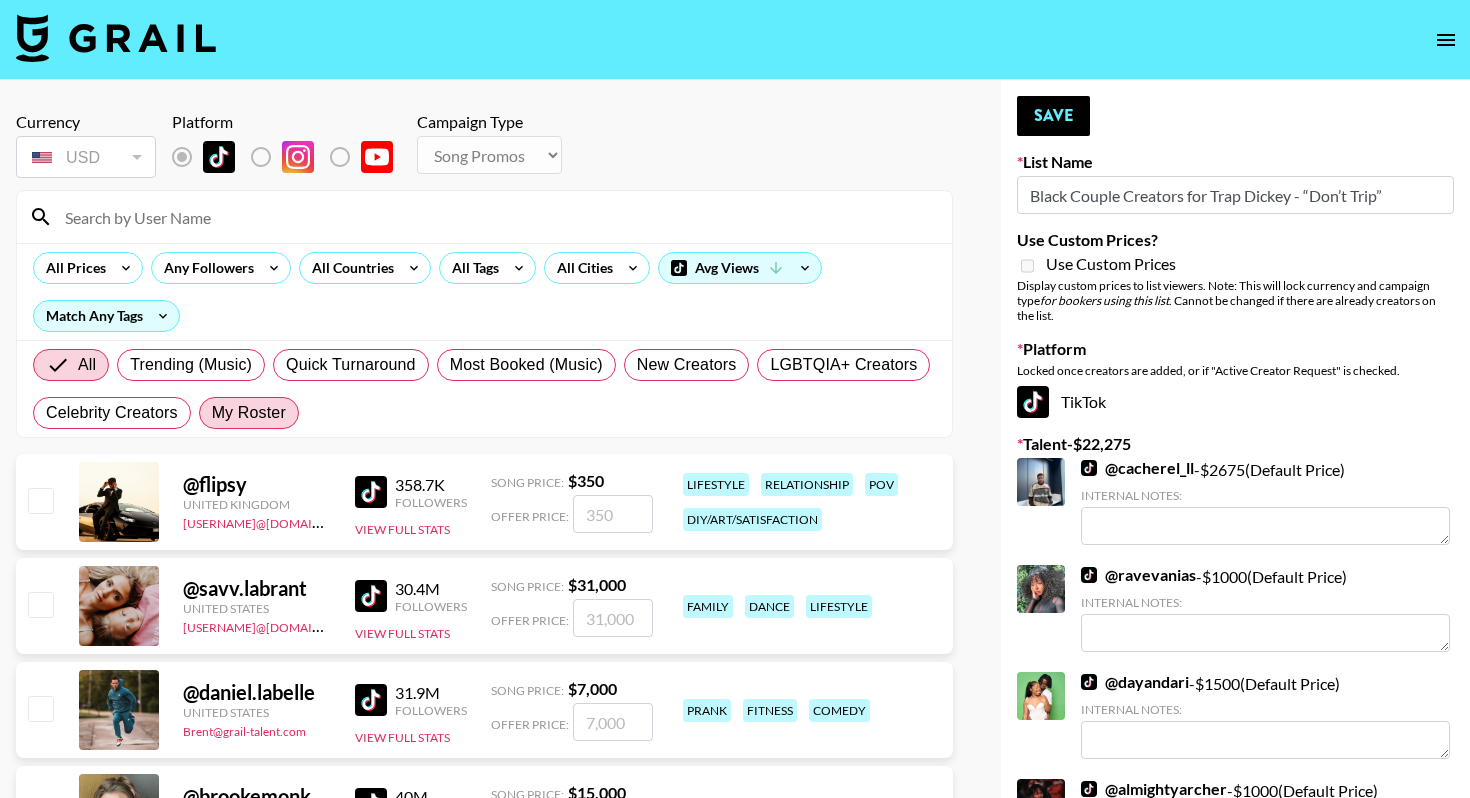 click on "My Roster" at bounding box center [249, 413] 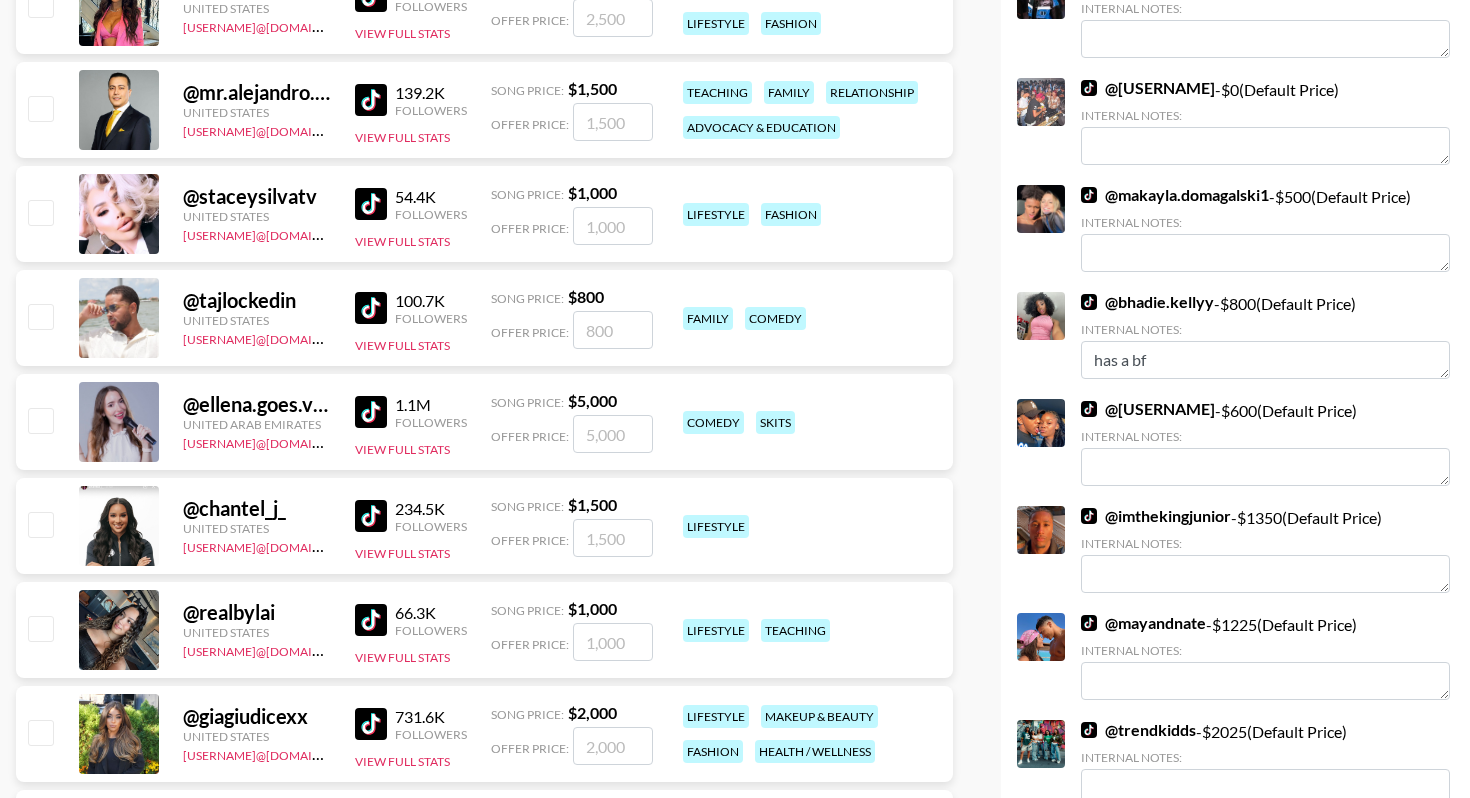 scroll, scrollTop: 828, scrollLeft: 0, axis: vertical 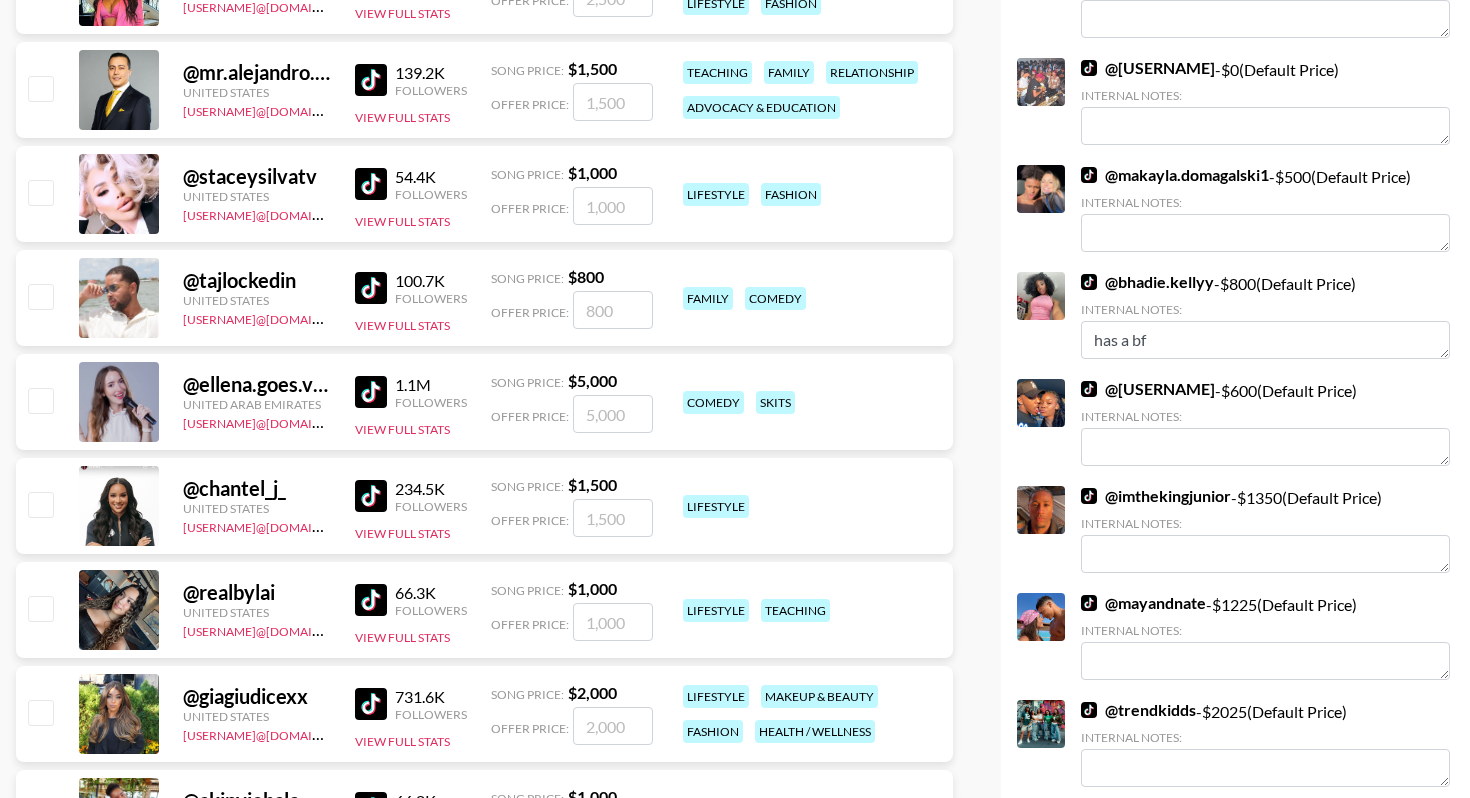 click at bounding box center [40, 296] 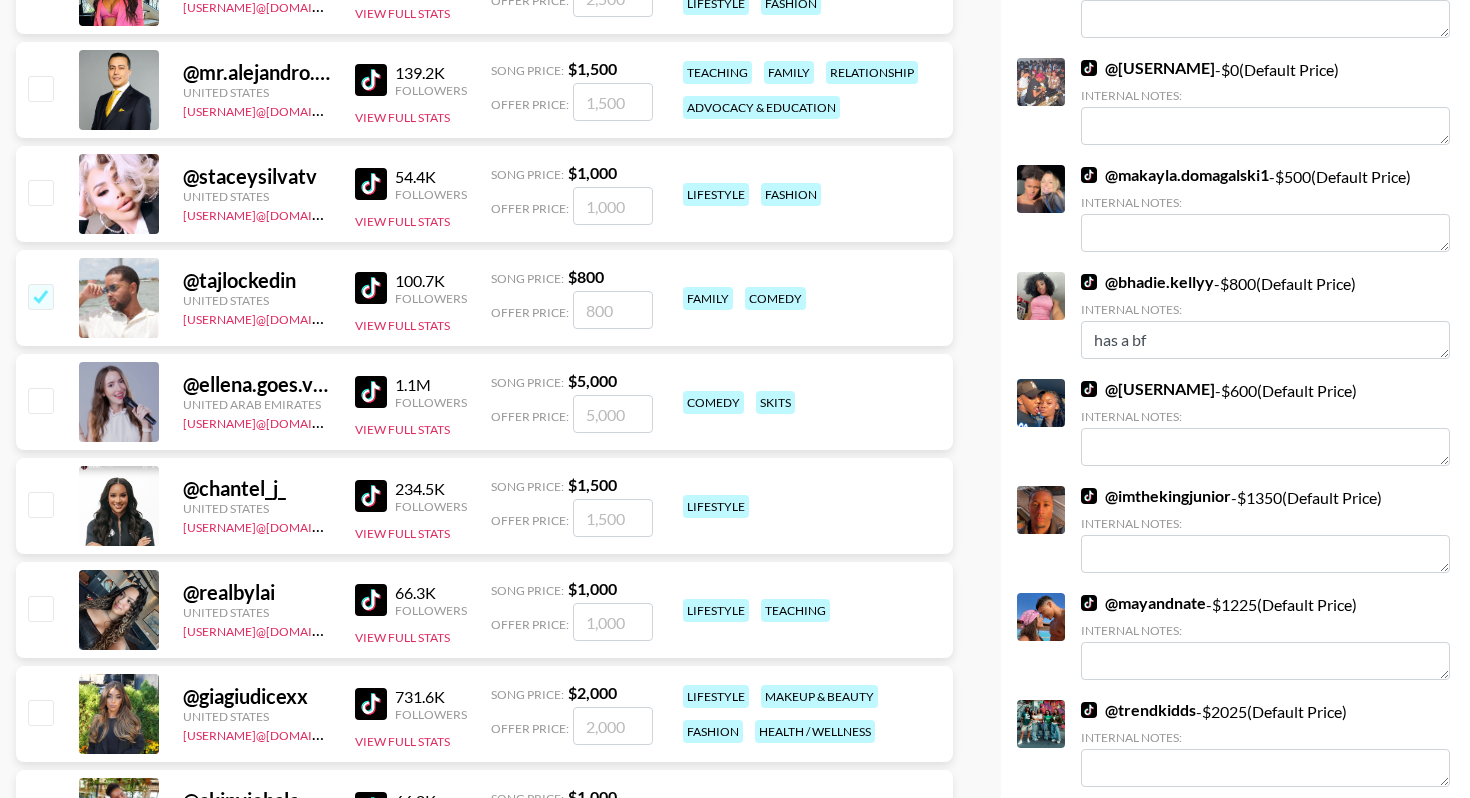 checkbox on "true" 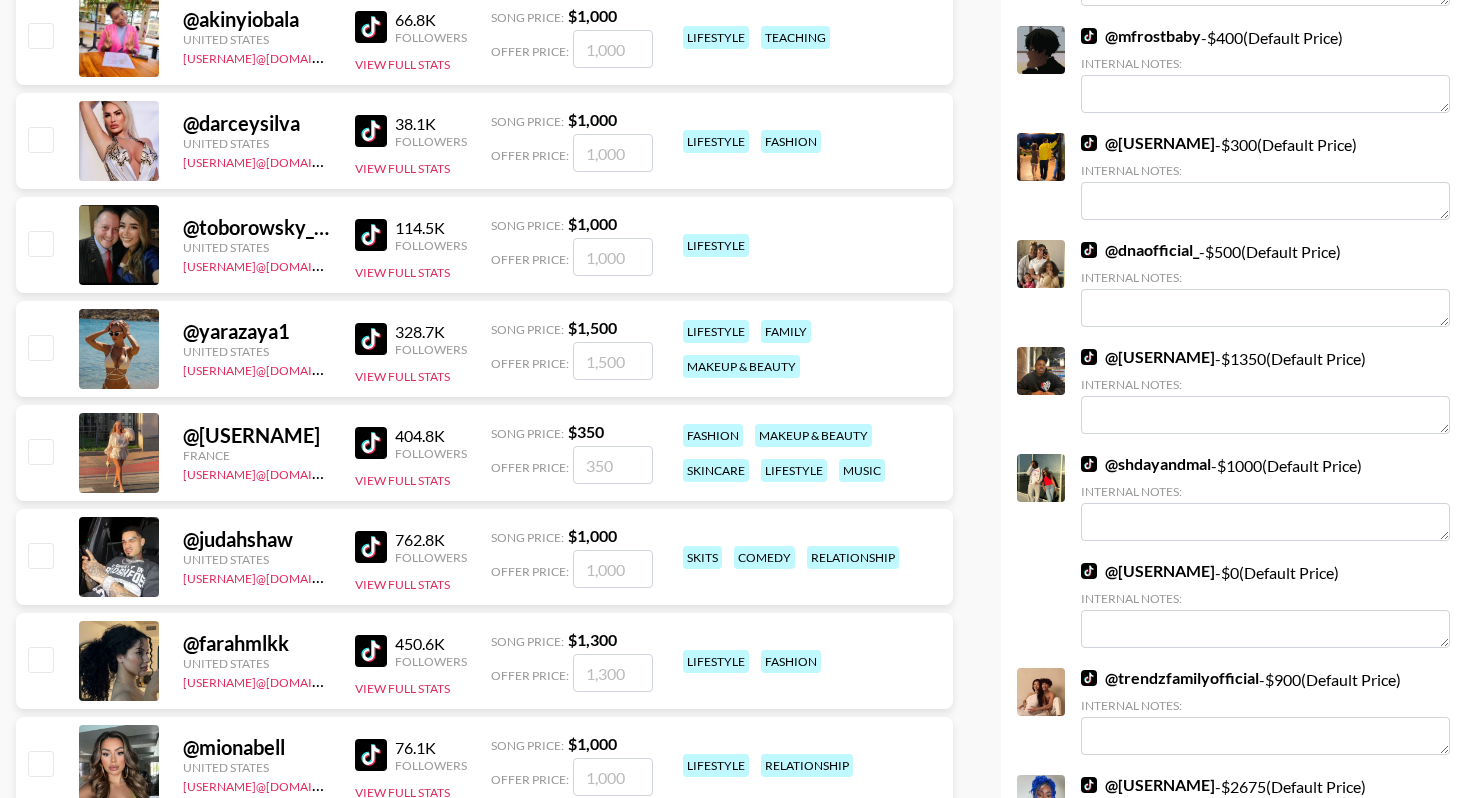 scroll, scrollTop: 1674, scrollLeft: 0, axis: vertical 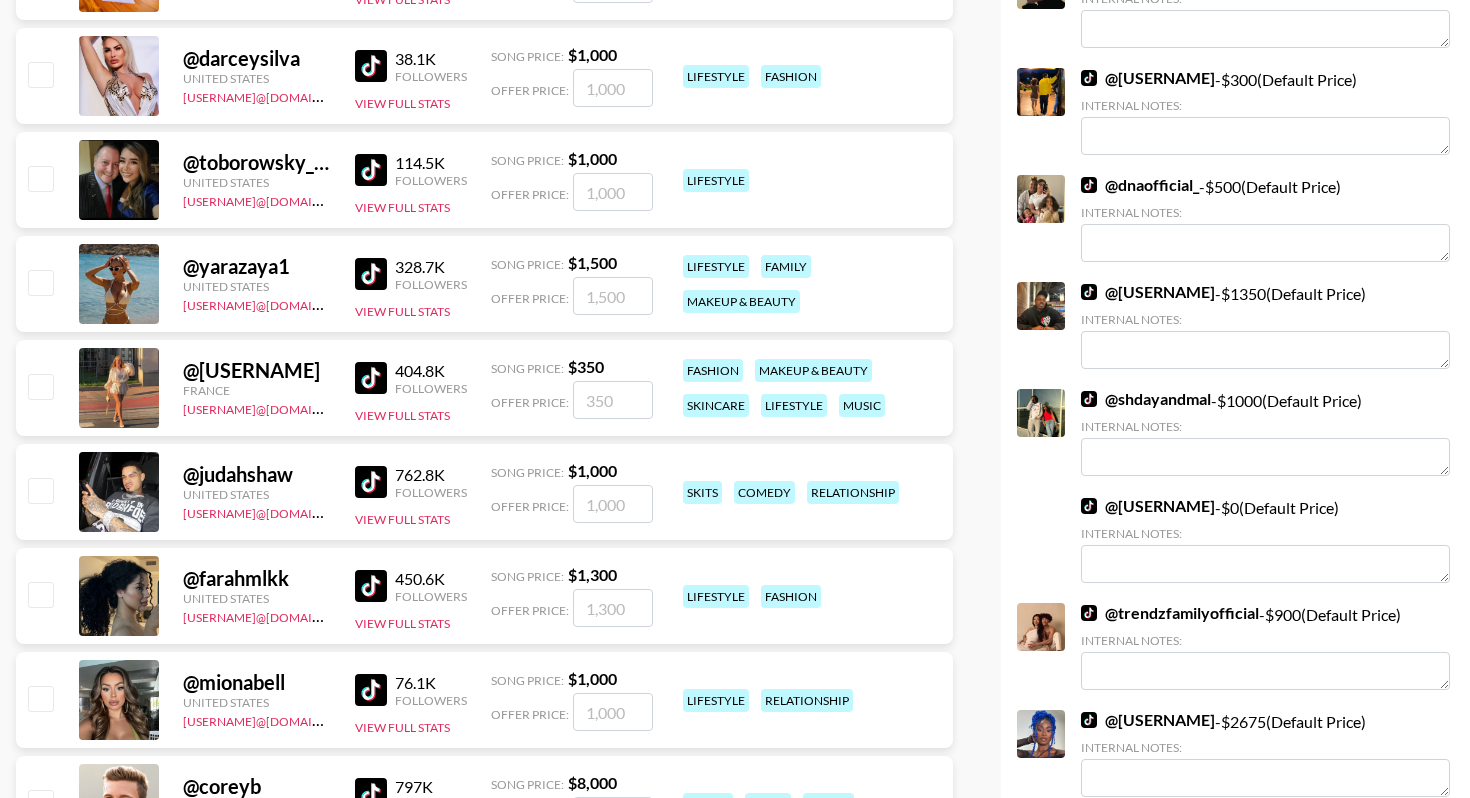 click at bounding box center (40, 490) 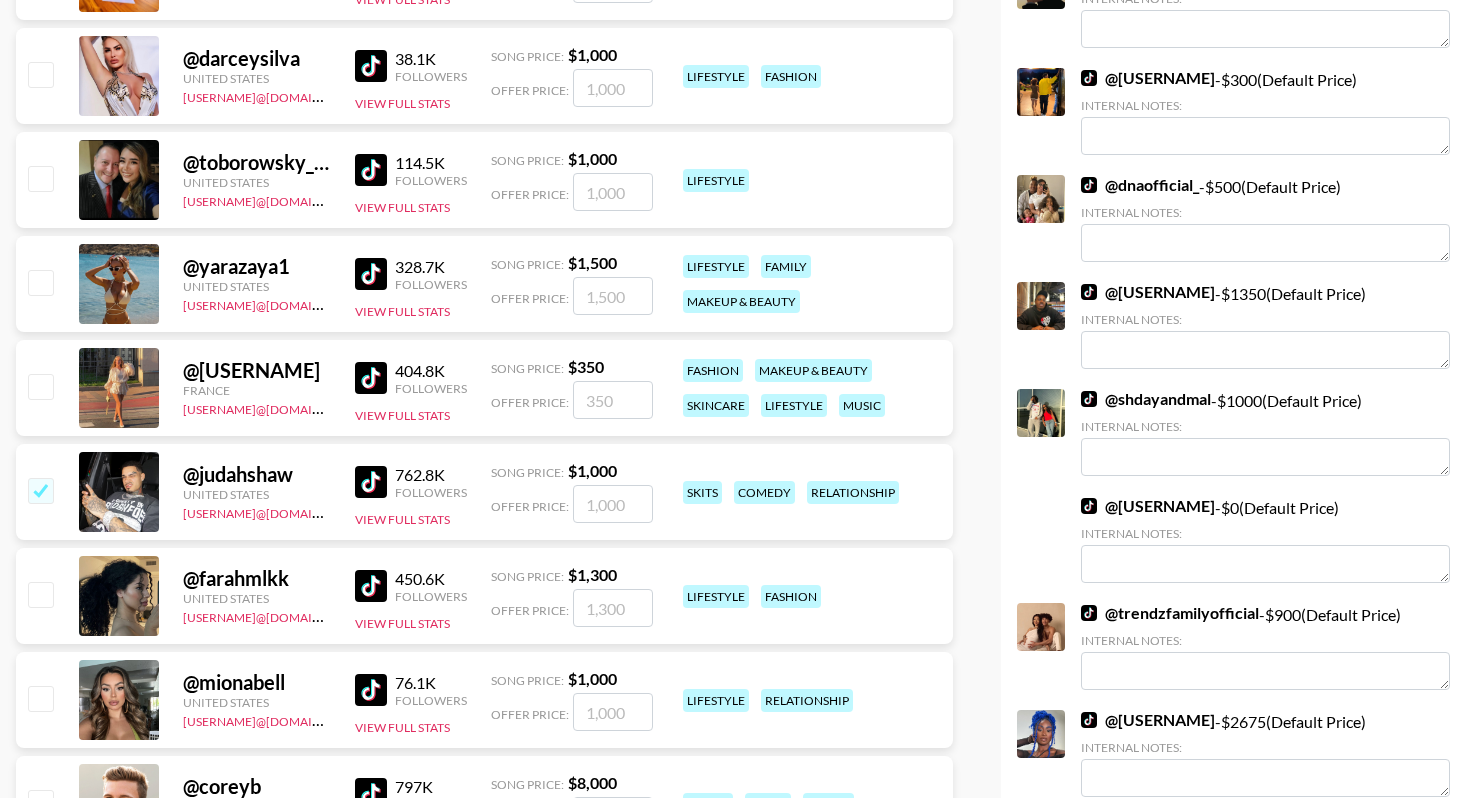 checkbox on "true" 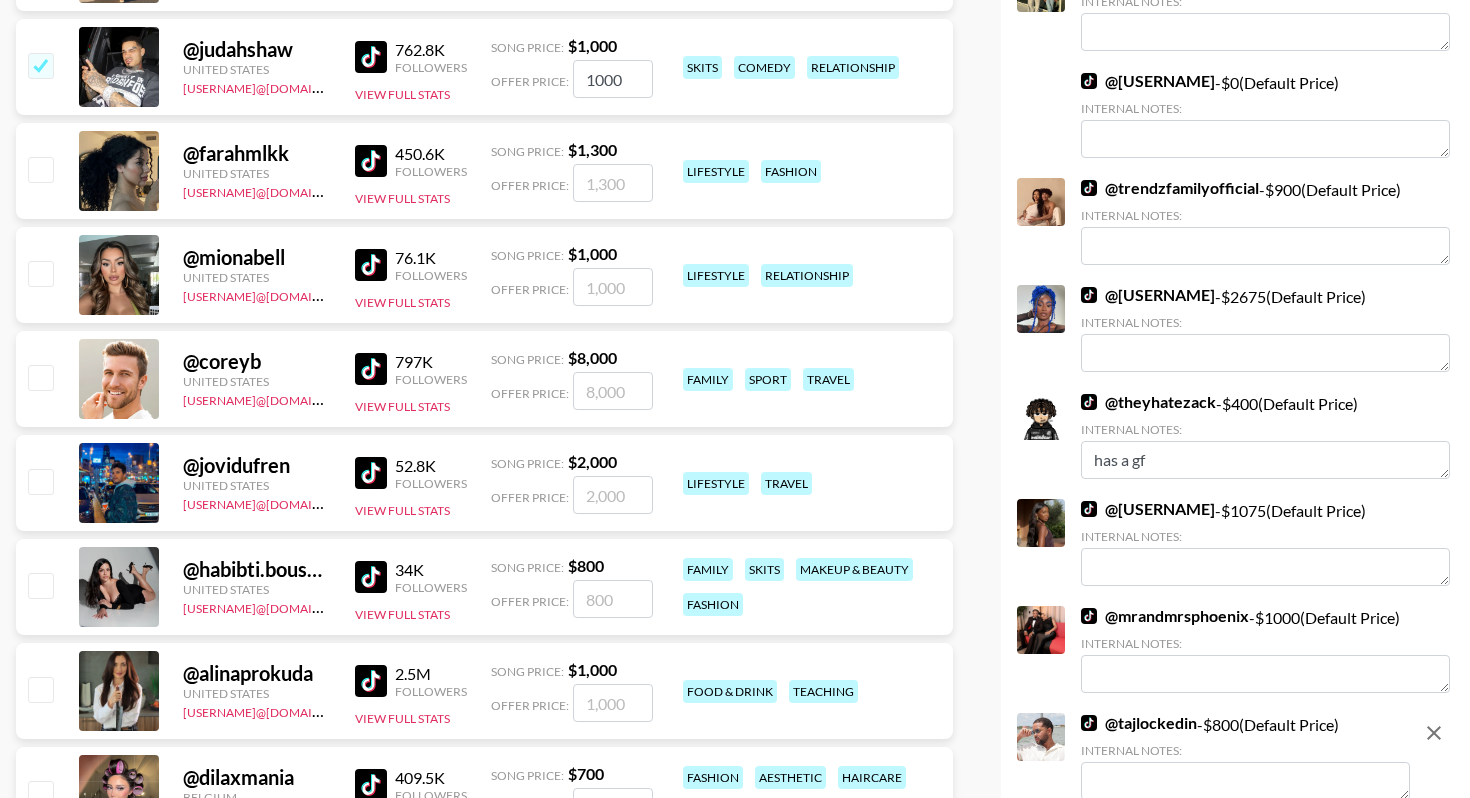 scroll, scrollTop: 2229, scrollLeft: 0, axis: vertical 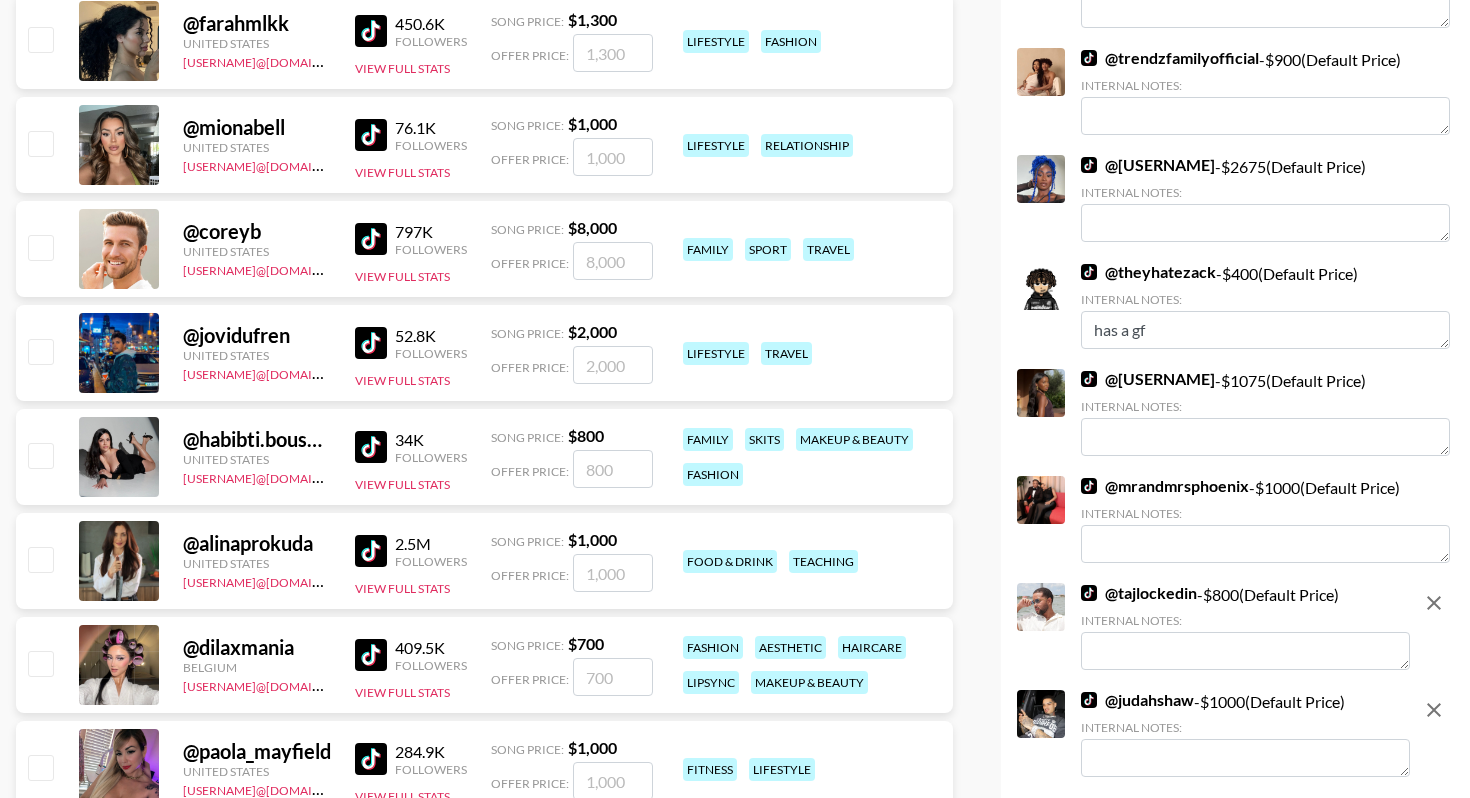 click at bounding box center [40, 455] 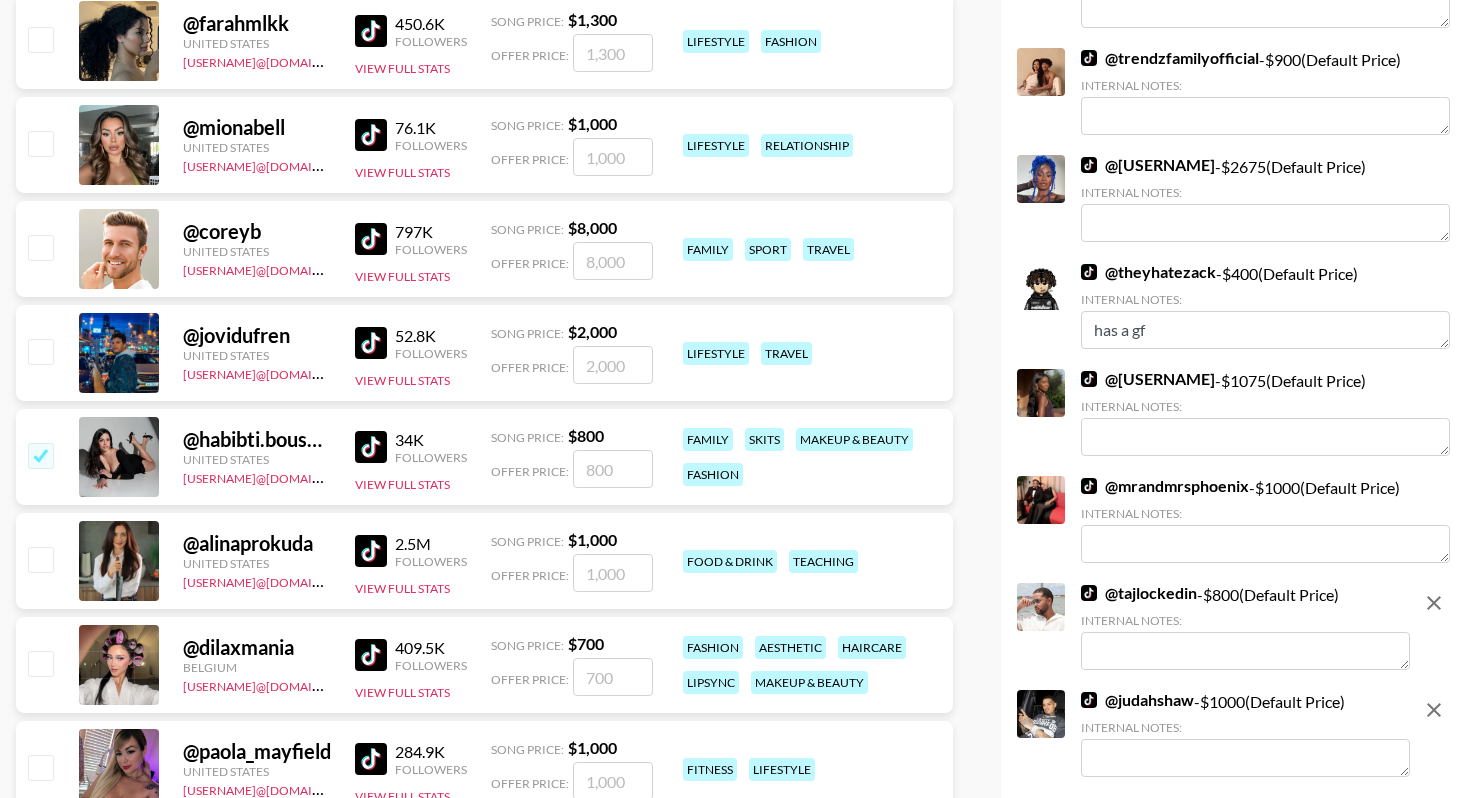 checkbox on "true" 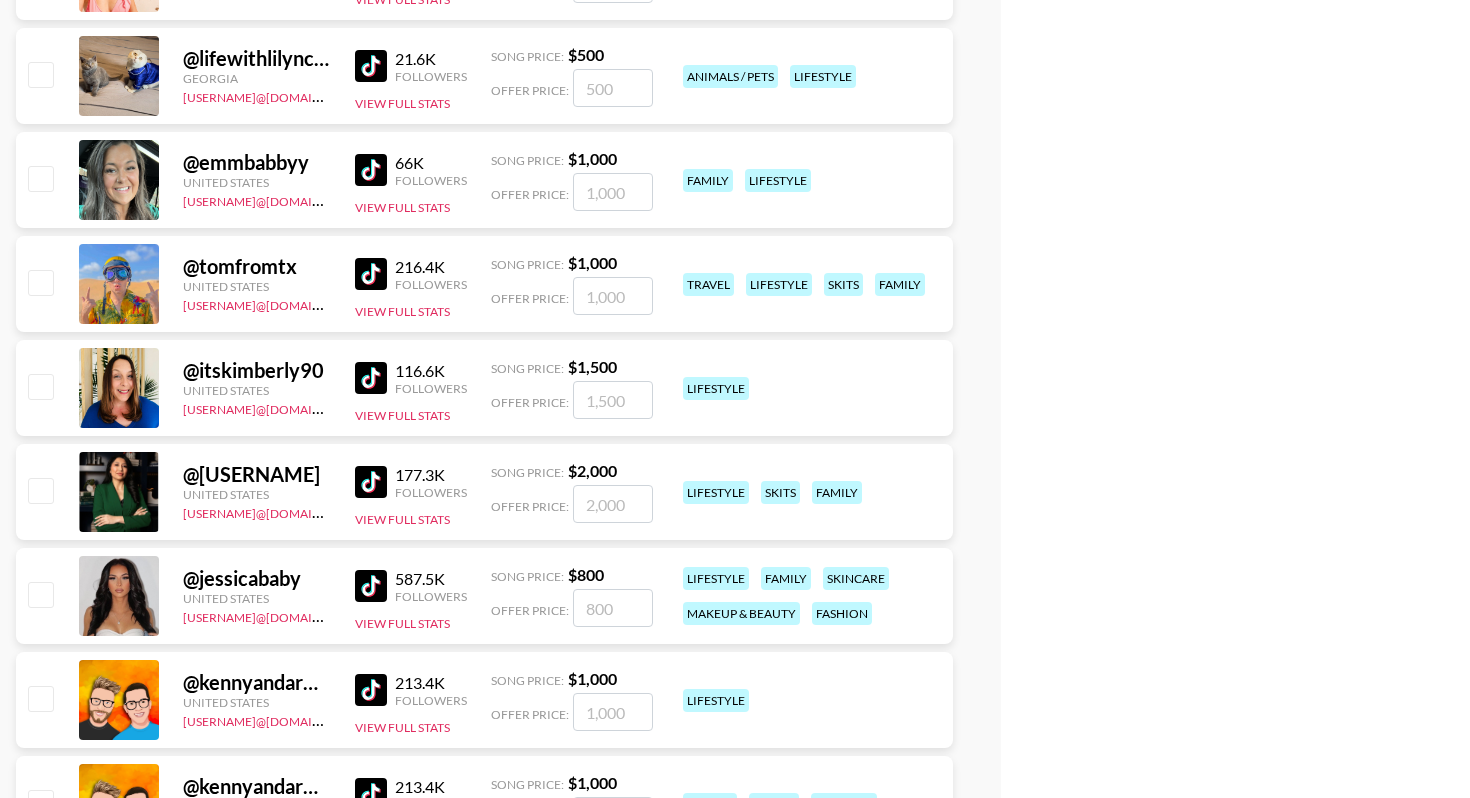 scroll, scrollTop: 3627, scrollLeft: 0, axis: vertical 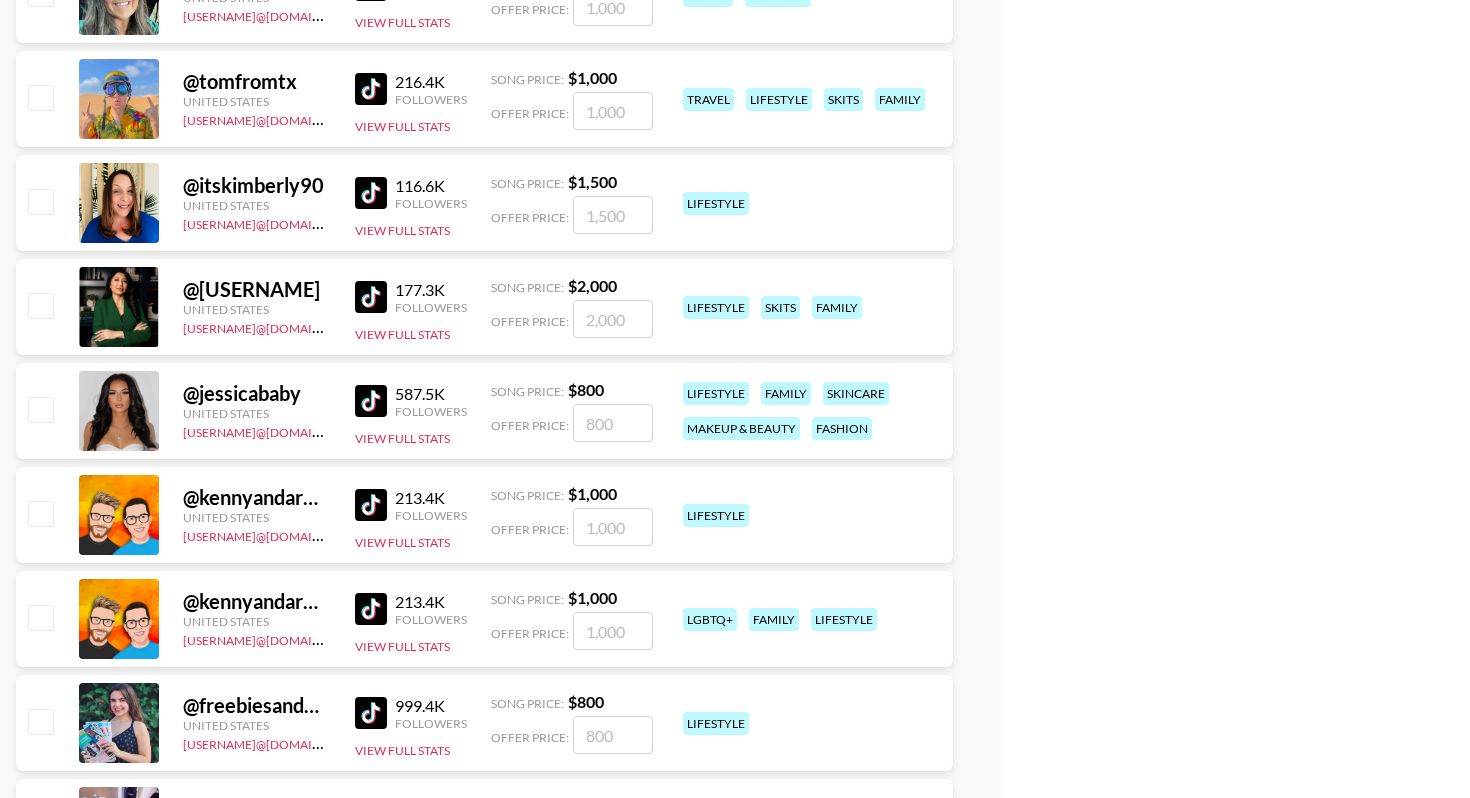 click at bounding box center (40, 409) 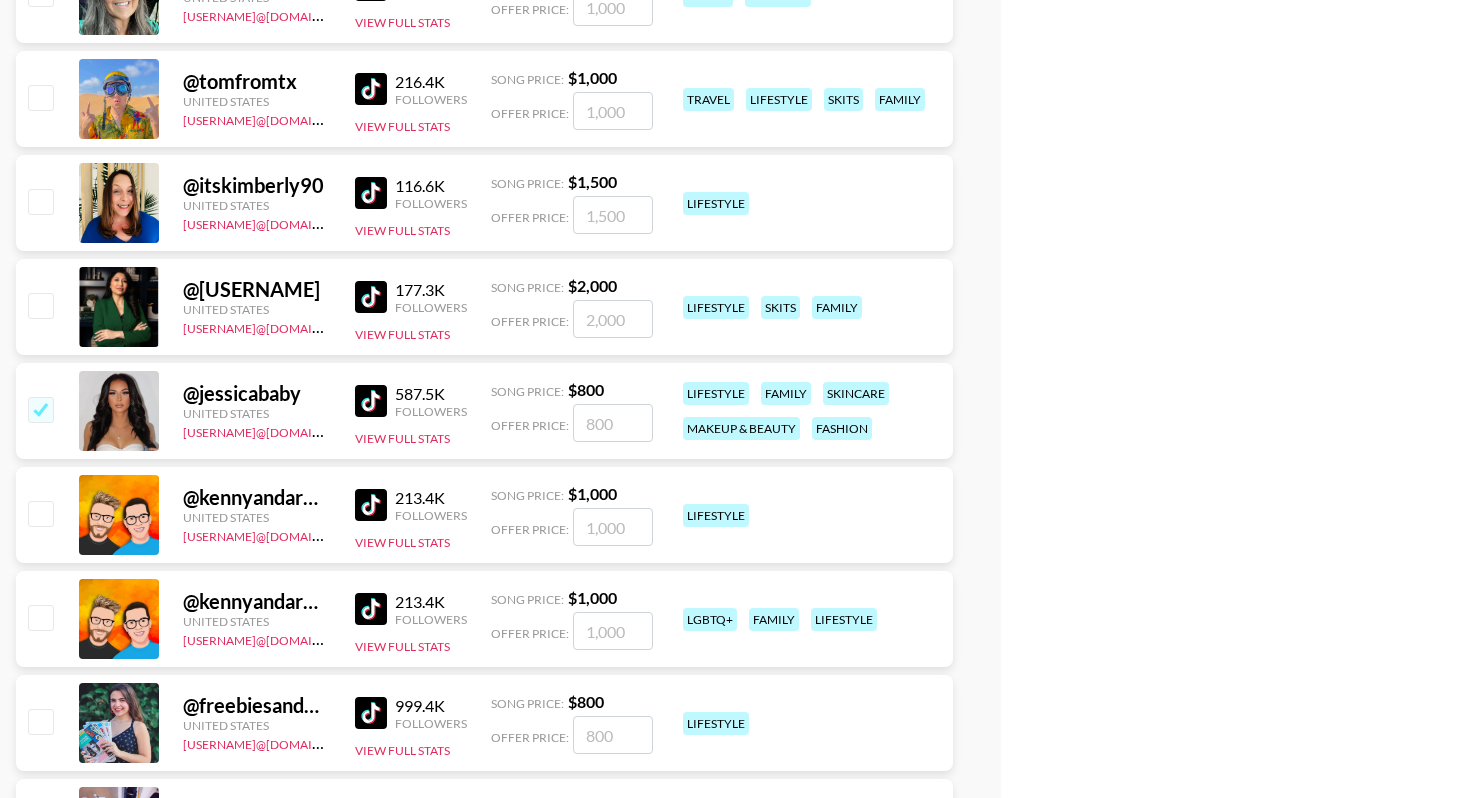 checkbox on "true" 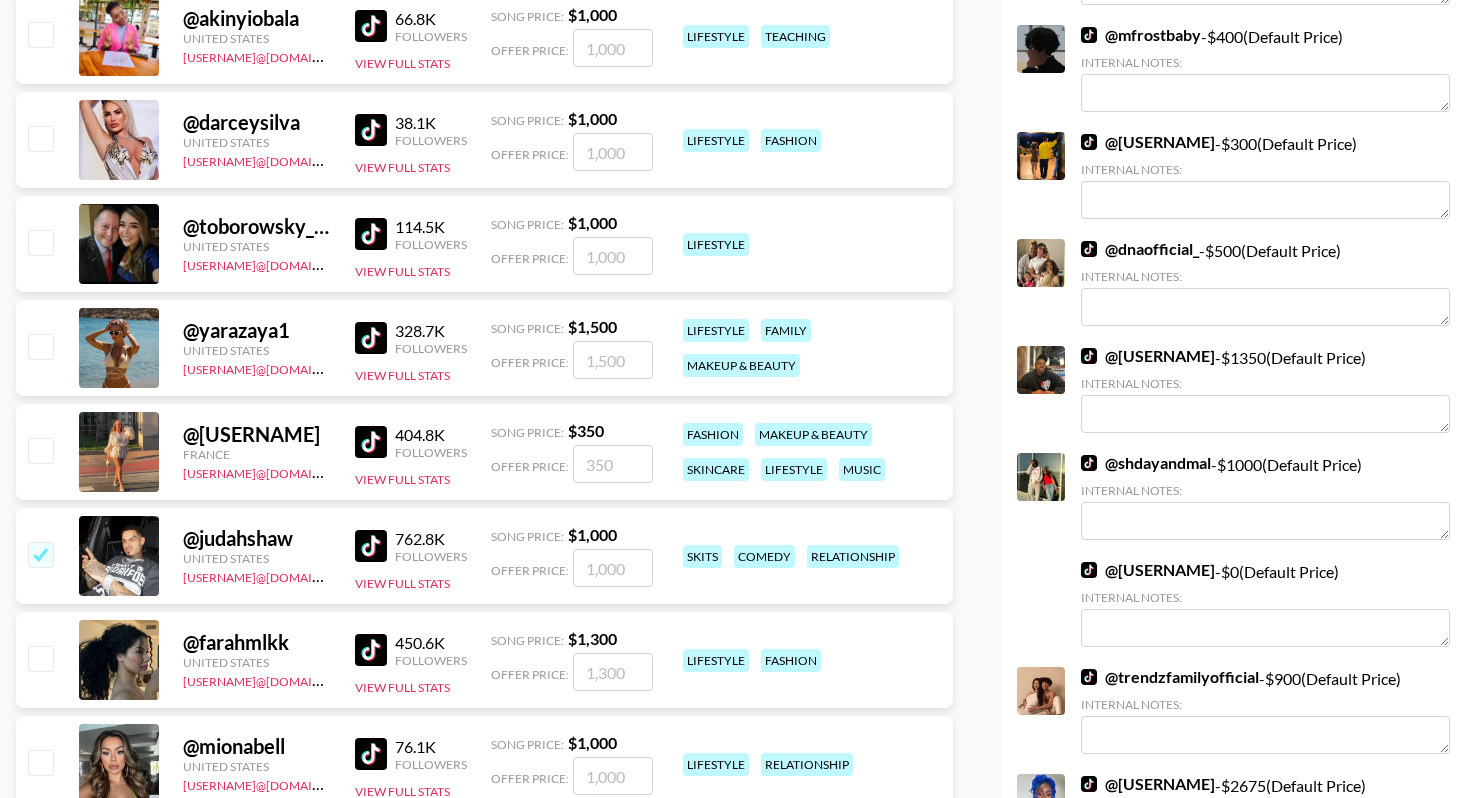 scroll, scrollTop: 0, scrollLeft: 0, axis: both 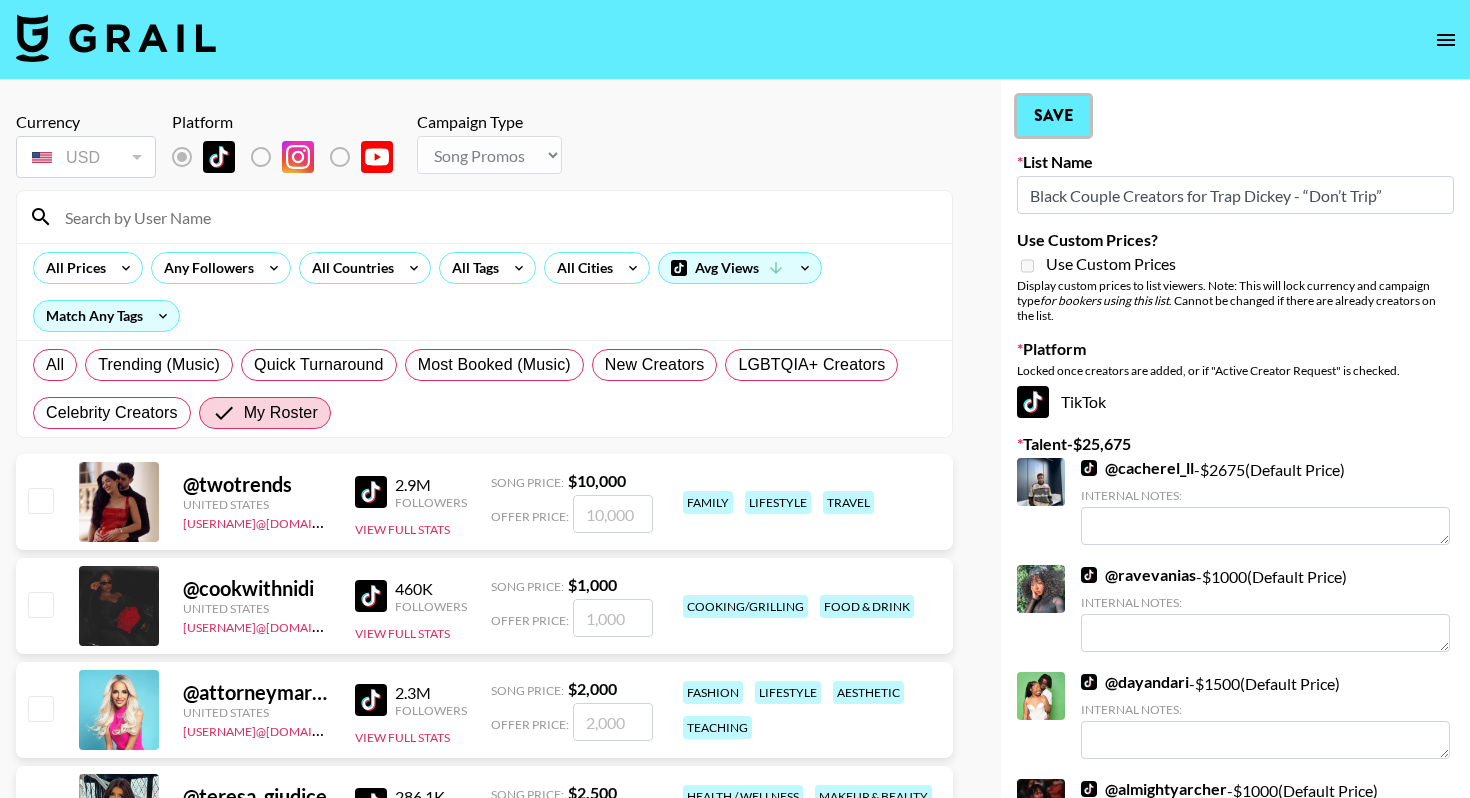 click on "Save" at bounding box center (1053, 116) 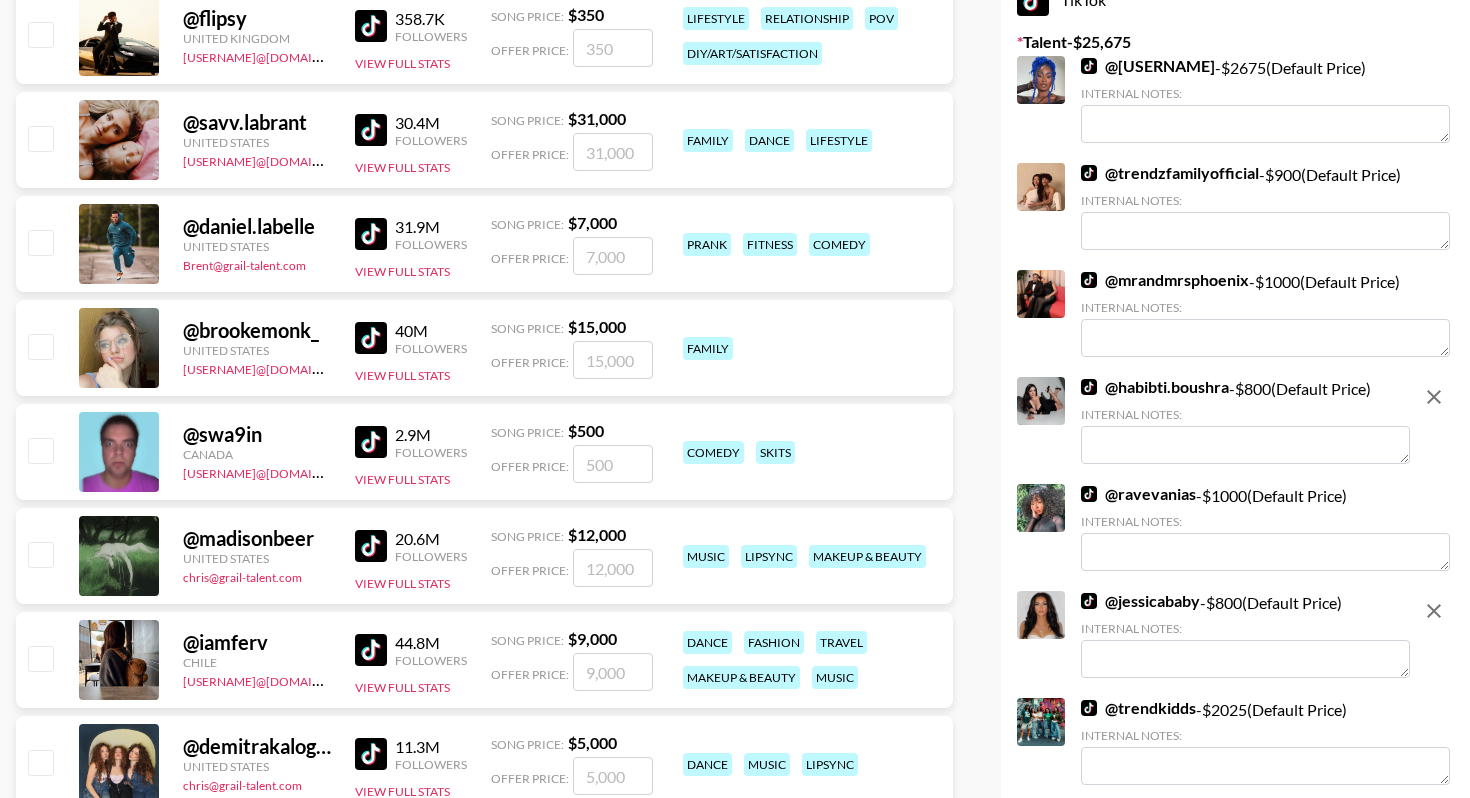scroll, scrollTop: 484, scrollLeft: 0, axis: vertical 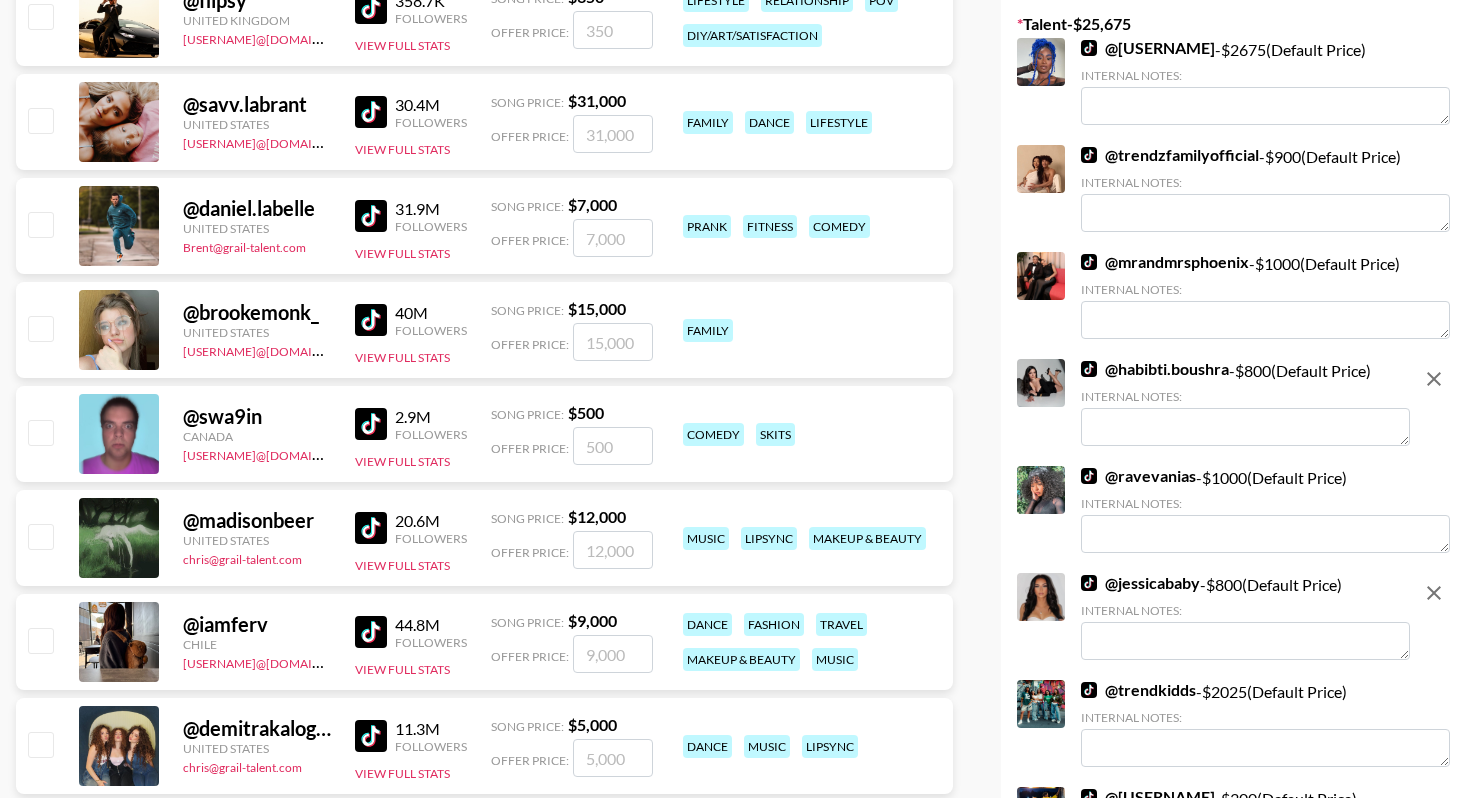 click at bounding box center (1245, 427) 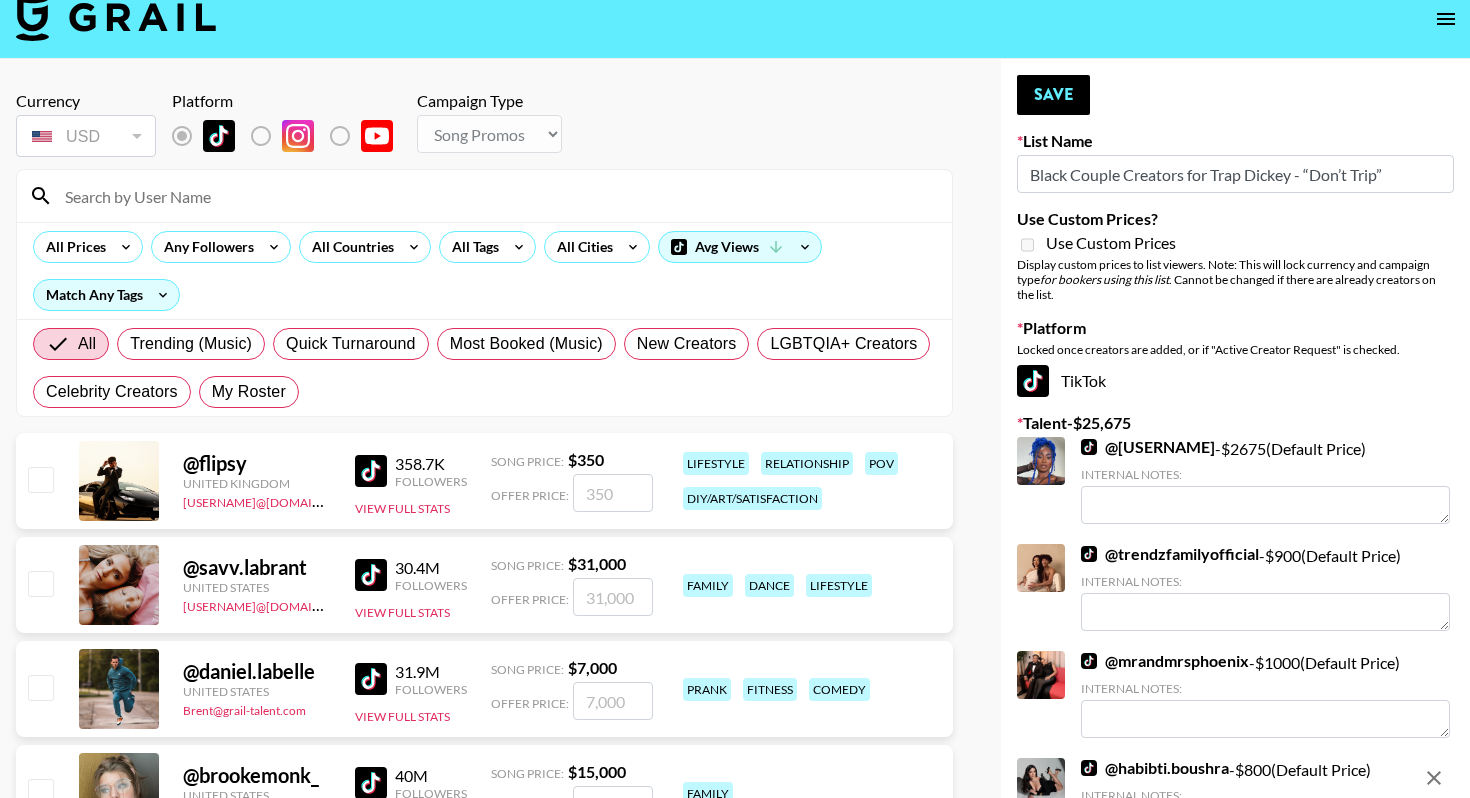 scroll, scrollTop: 0, scrollLeft: 0, axis: both 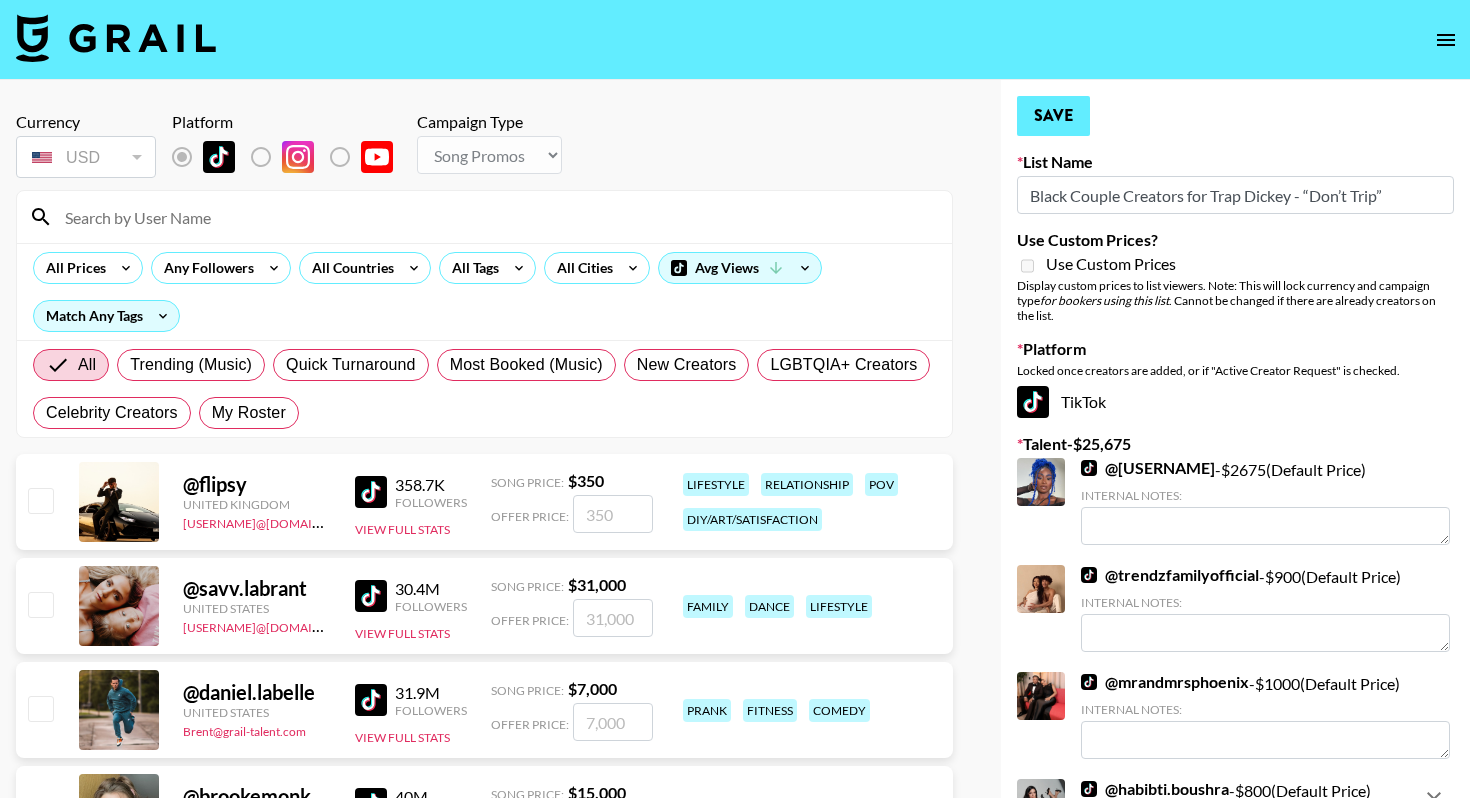 type on "Black husband" 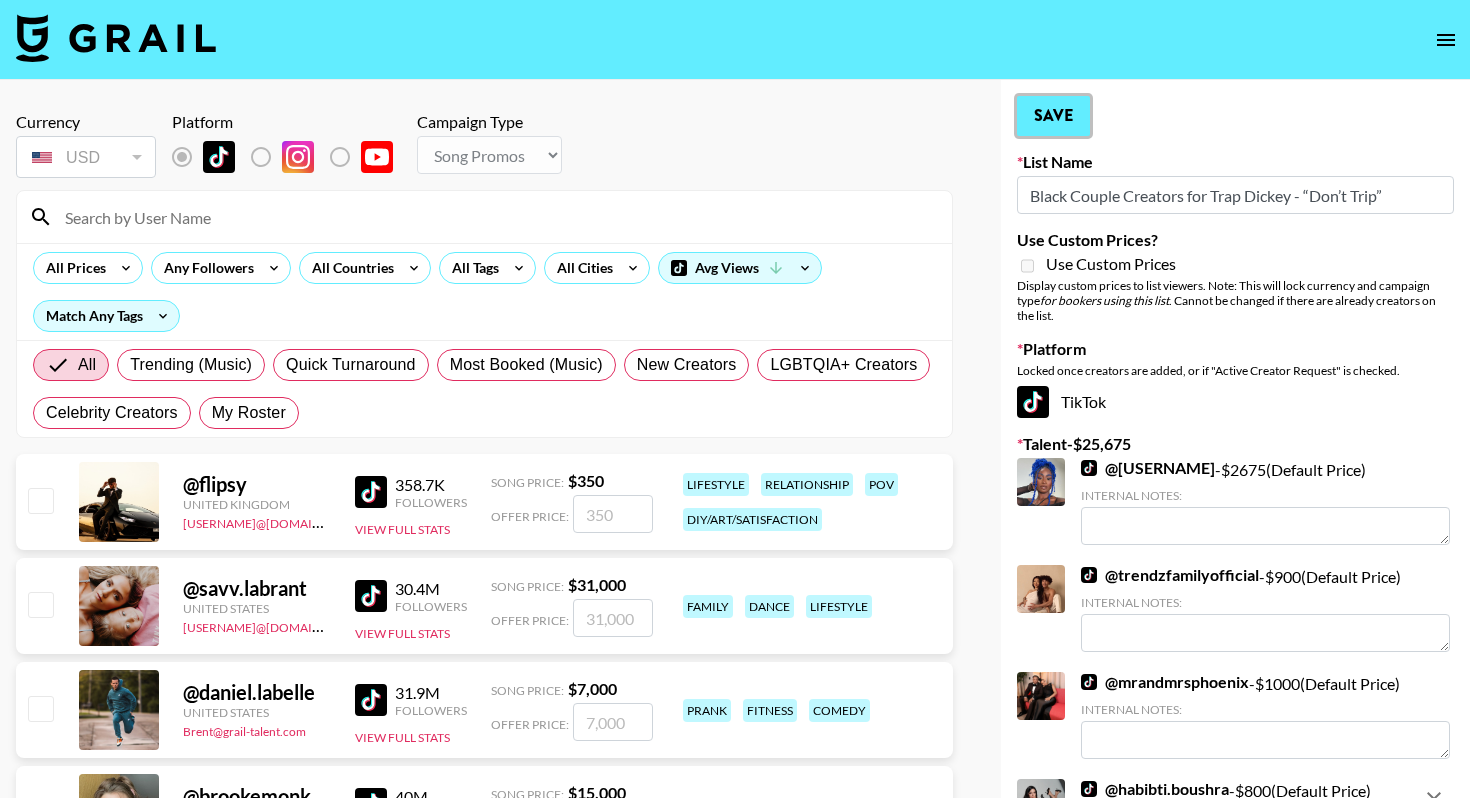 click on "Save" at bounding box center (1053, 116) 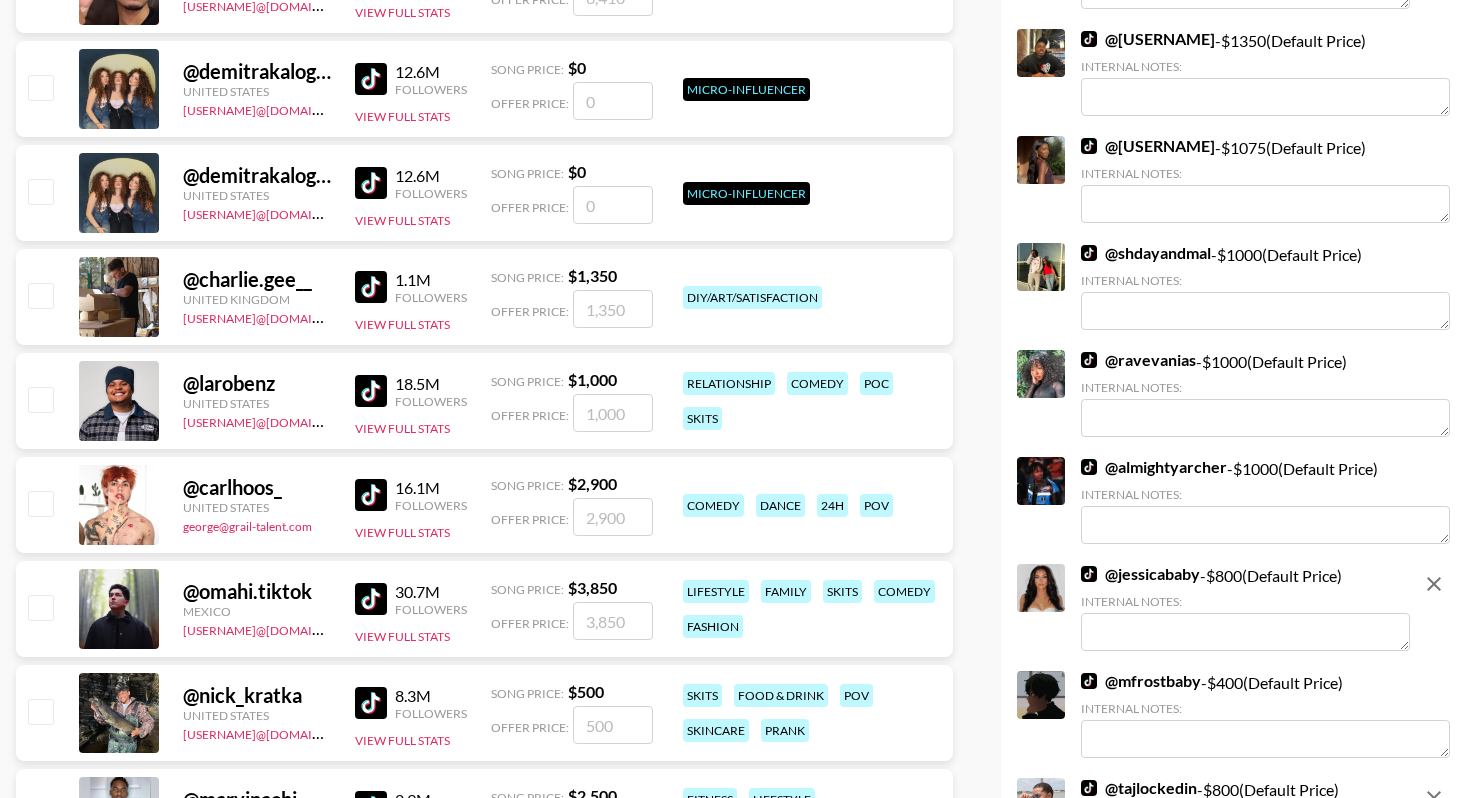 scroll, scrollTop: 1546, scrollLeft: 0, axis: vertical 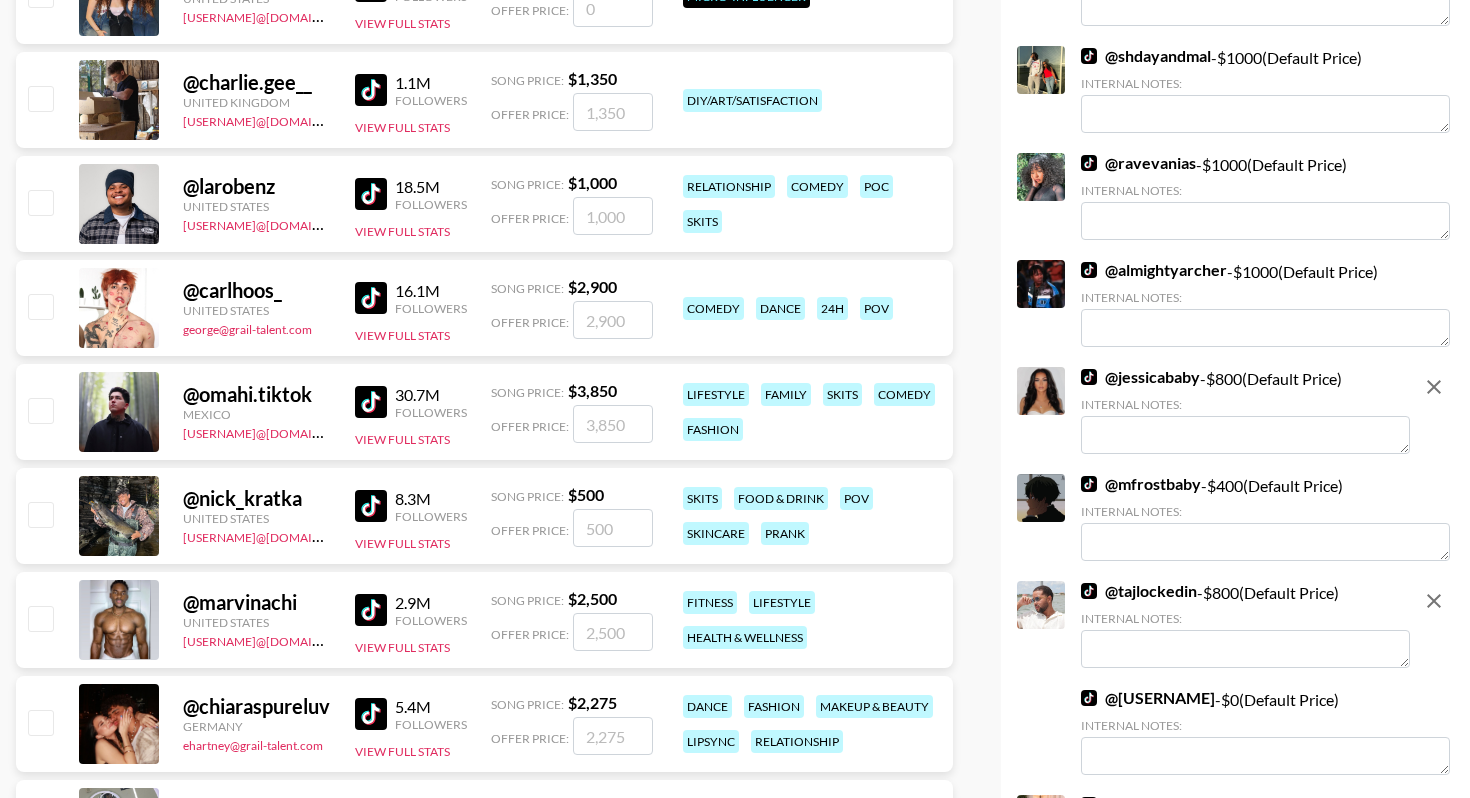 click at bounding box center [1245, 435] 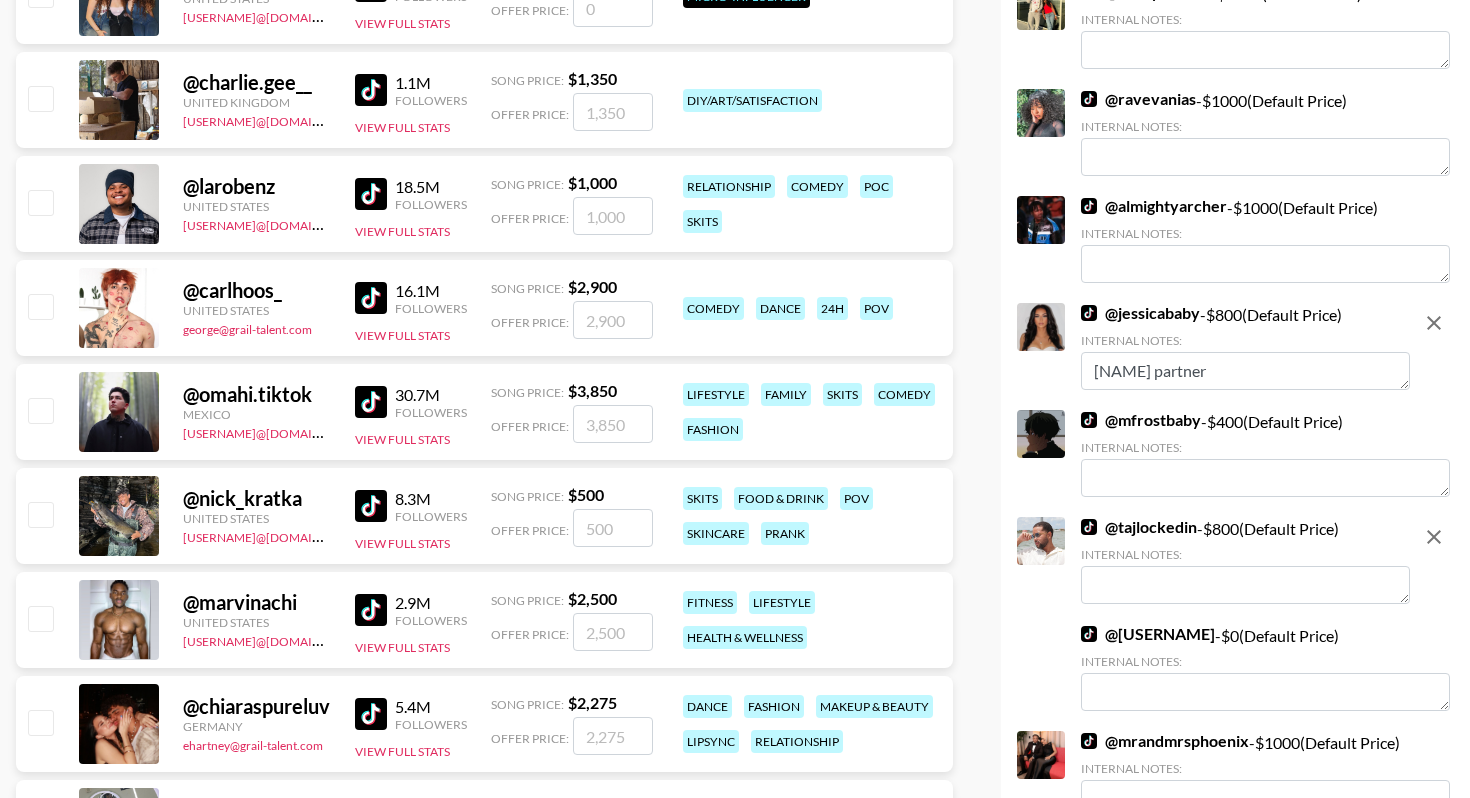 click on "Black partner" at bounding box center [1245, 371] 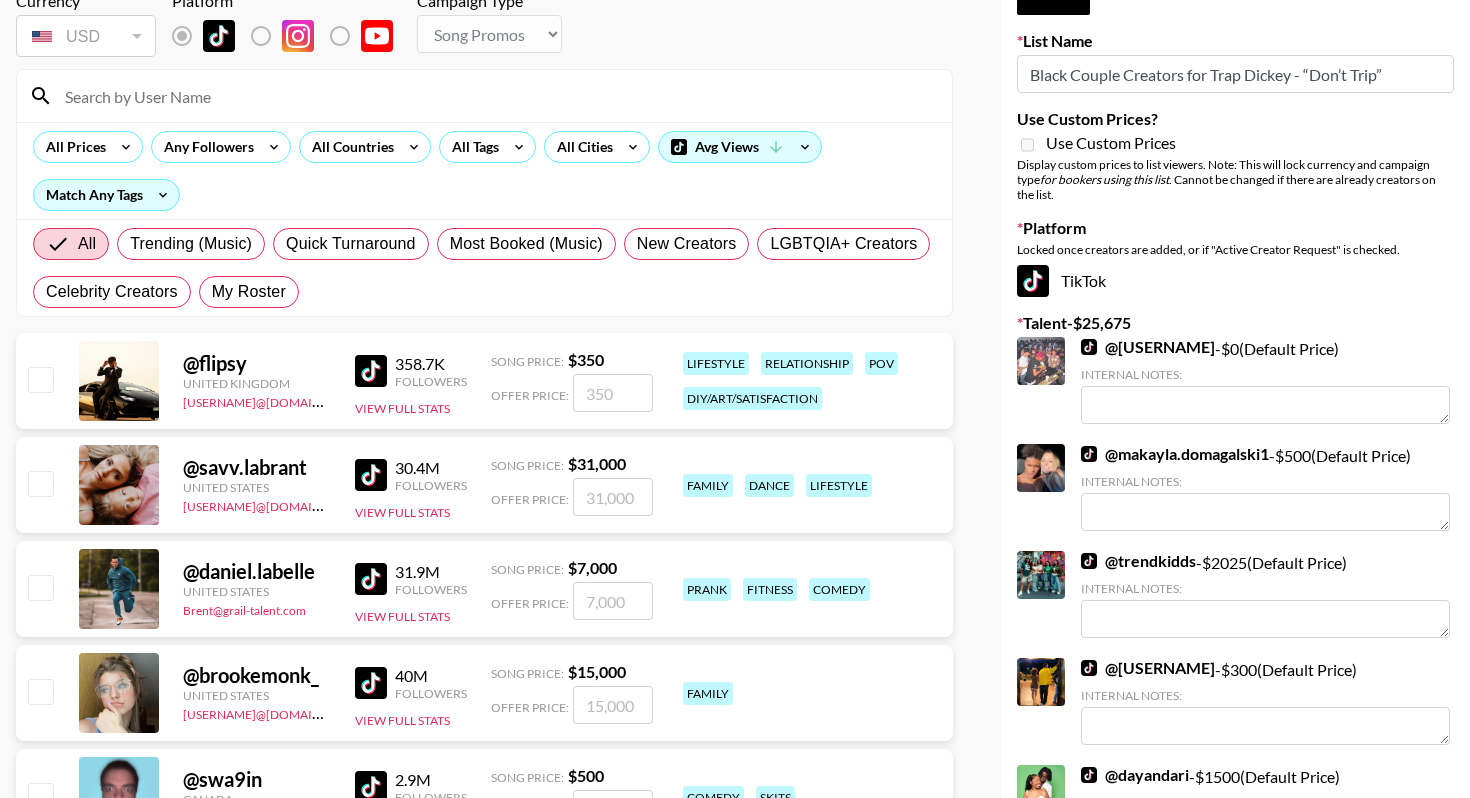scroll, scrollTop: 0, scrollLeft: 0, axis: both 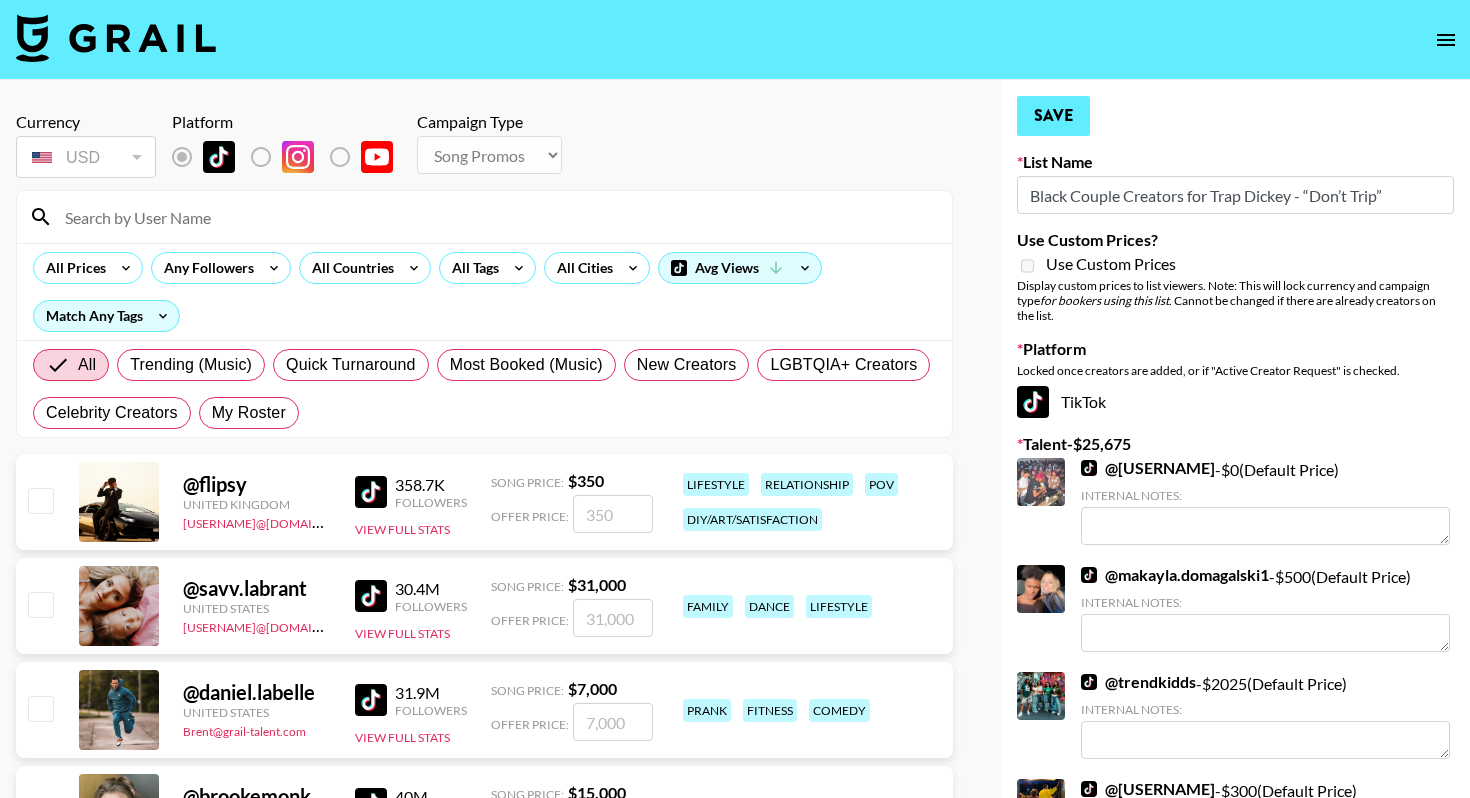 type on "Black boyfriend" 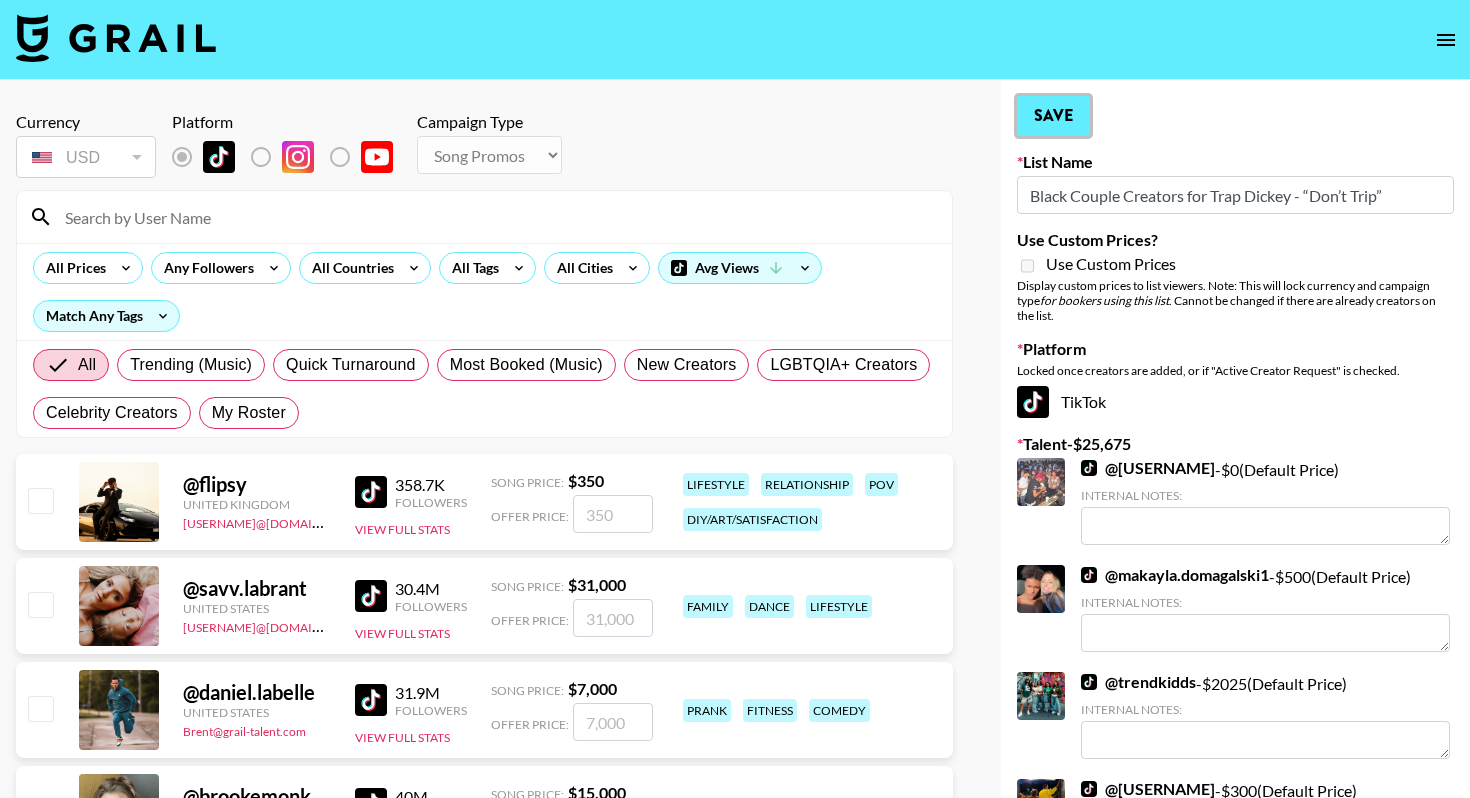 click on "Save" at bounding box center [1053, 116] 